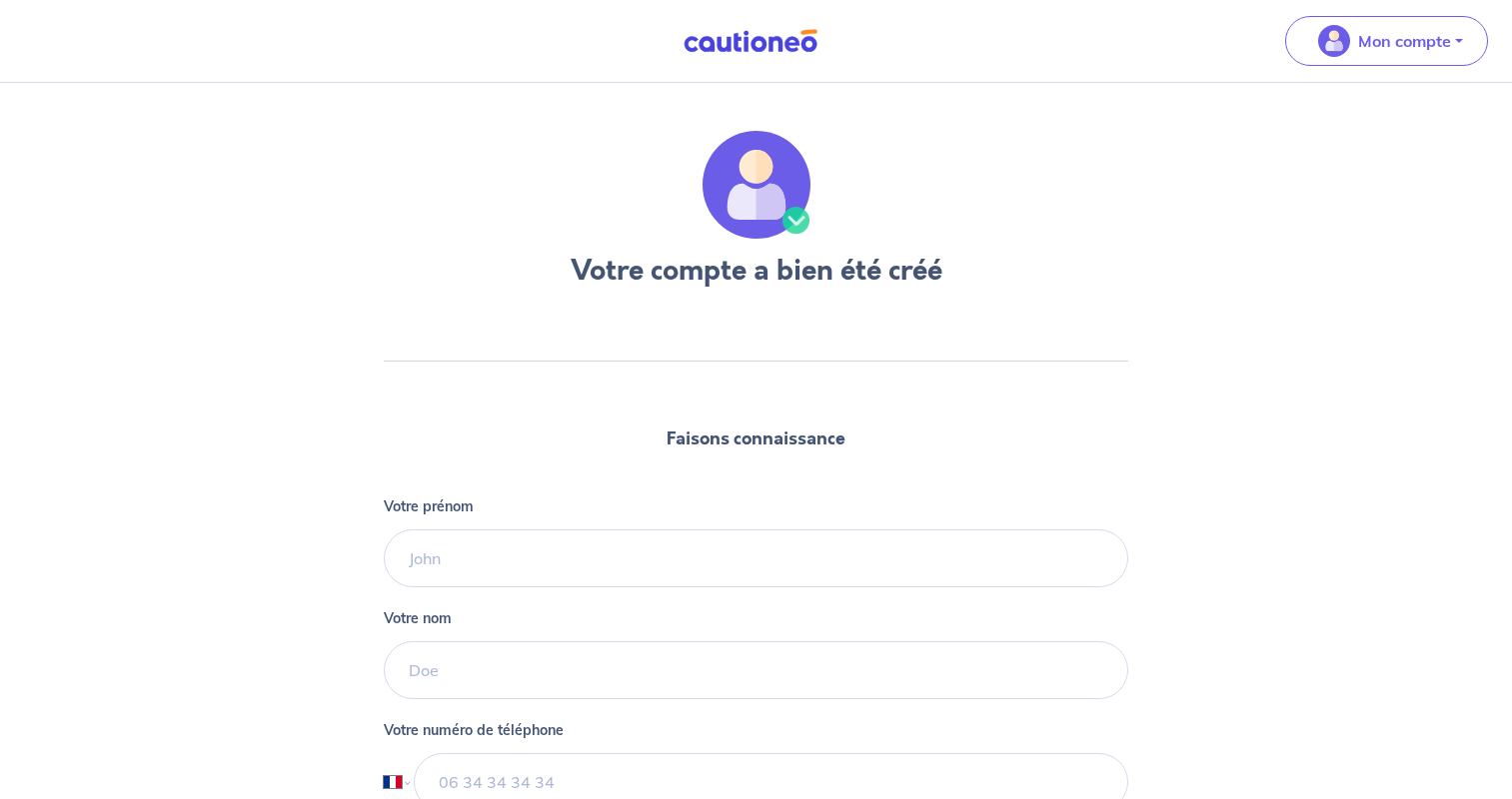 select on "FR" 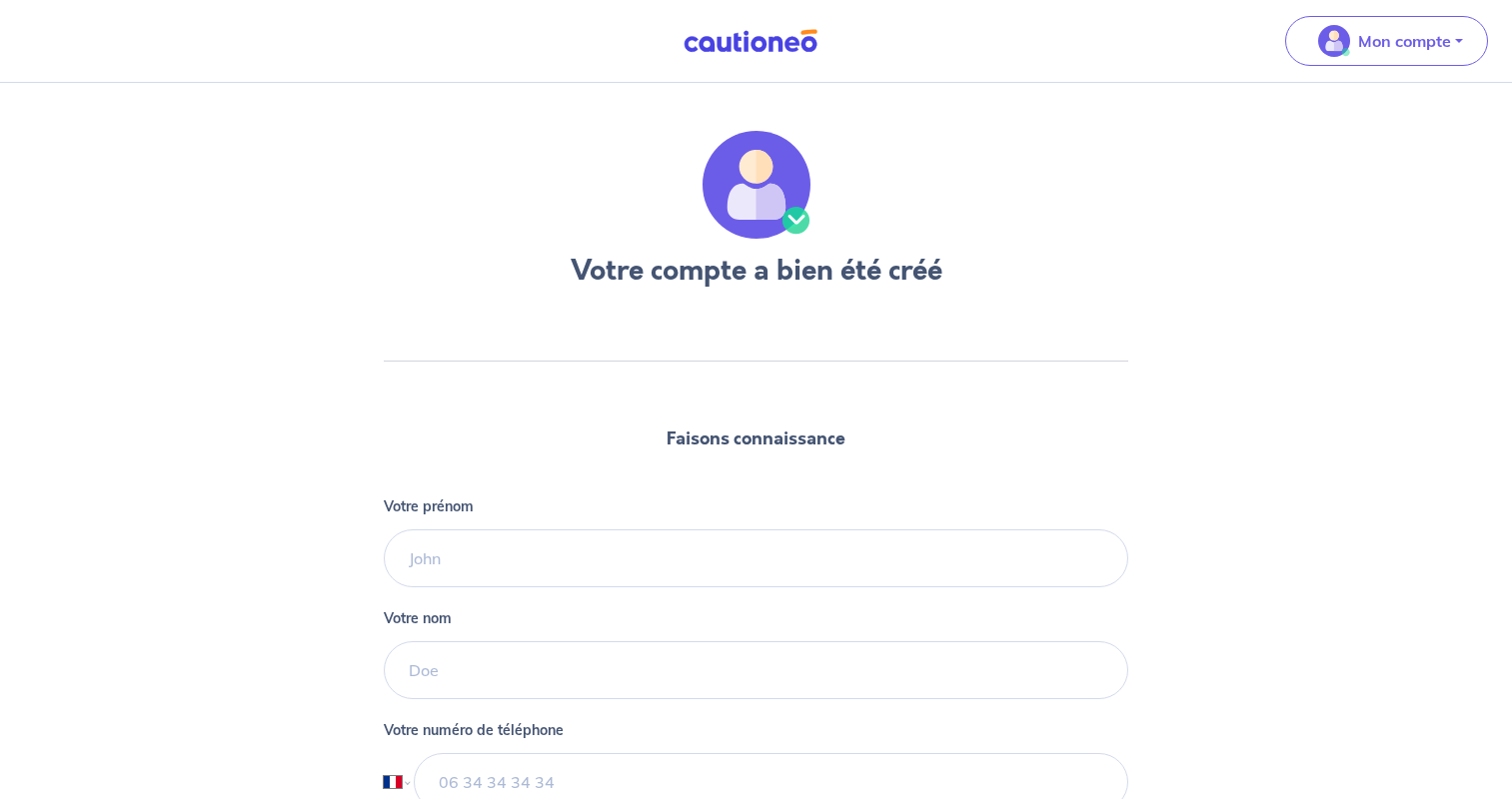 scroll, scrollTop: 0, scrollLeft: 0, axis: both 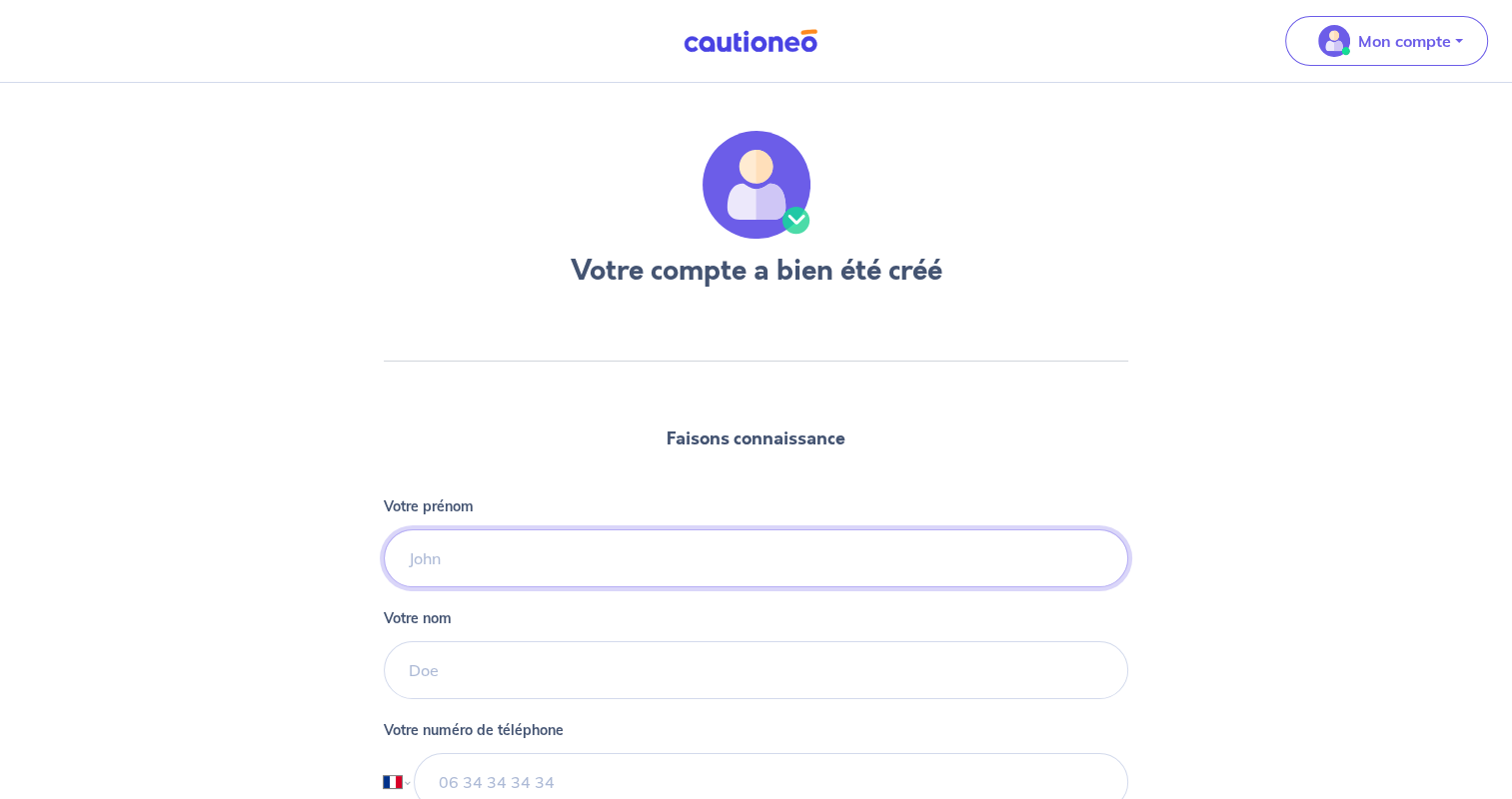 click on "Votre prénom" at bounding box center (756, 558) 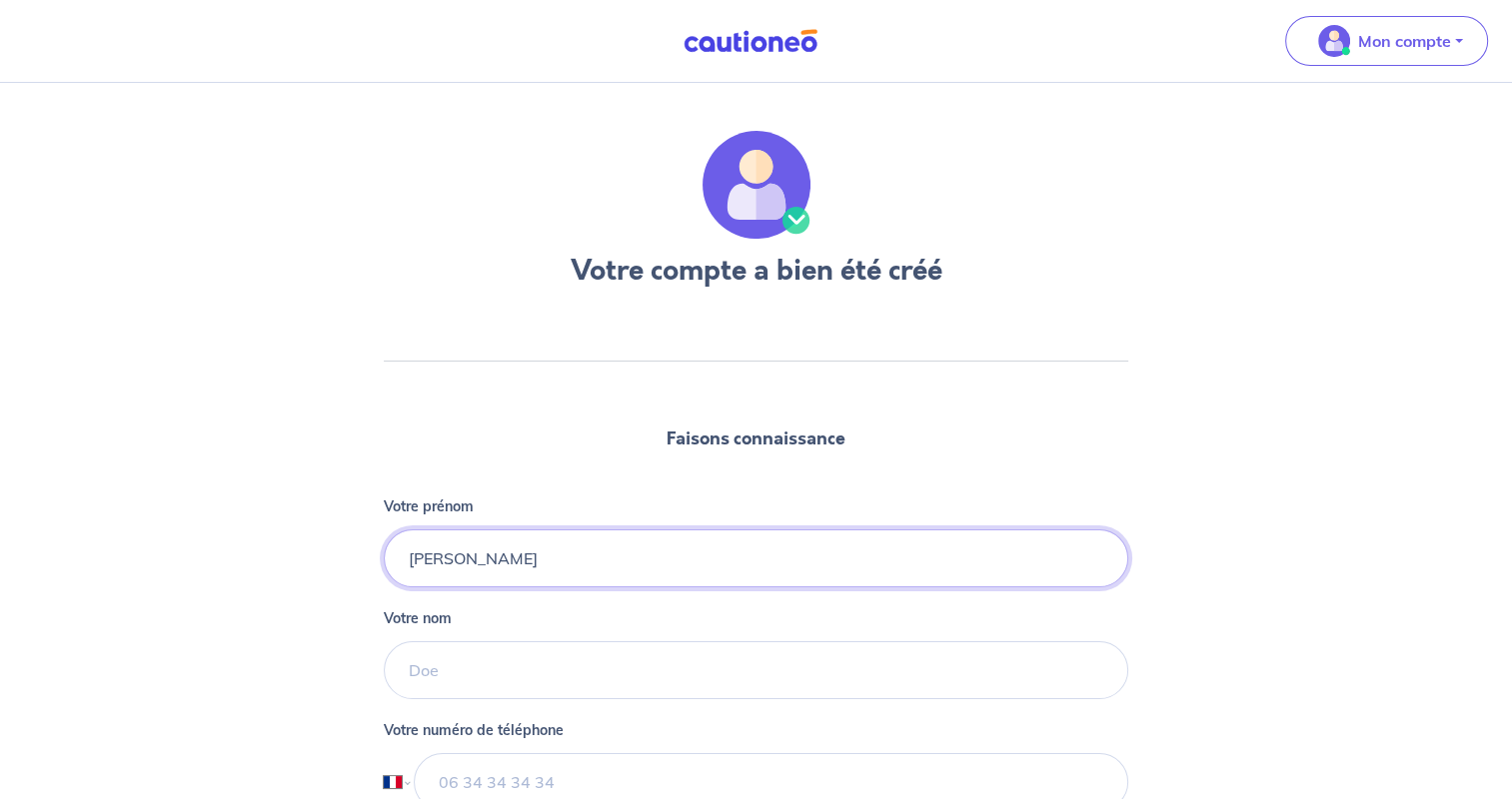 type on "[PERSON_NAME]" 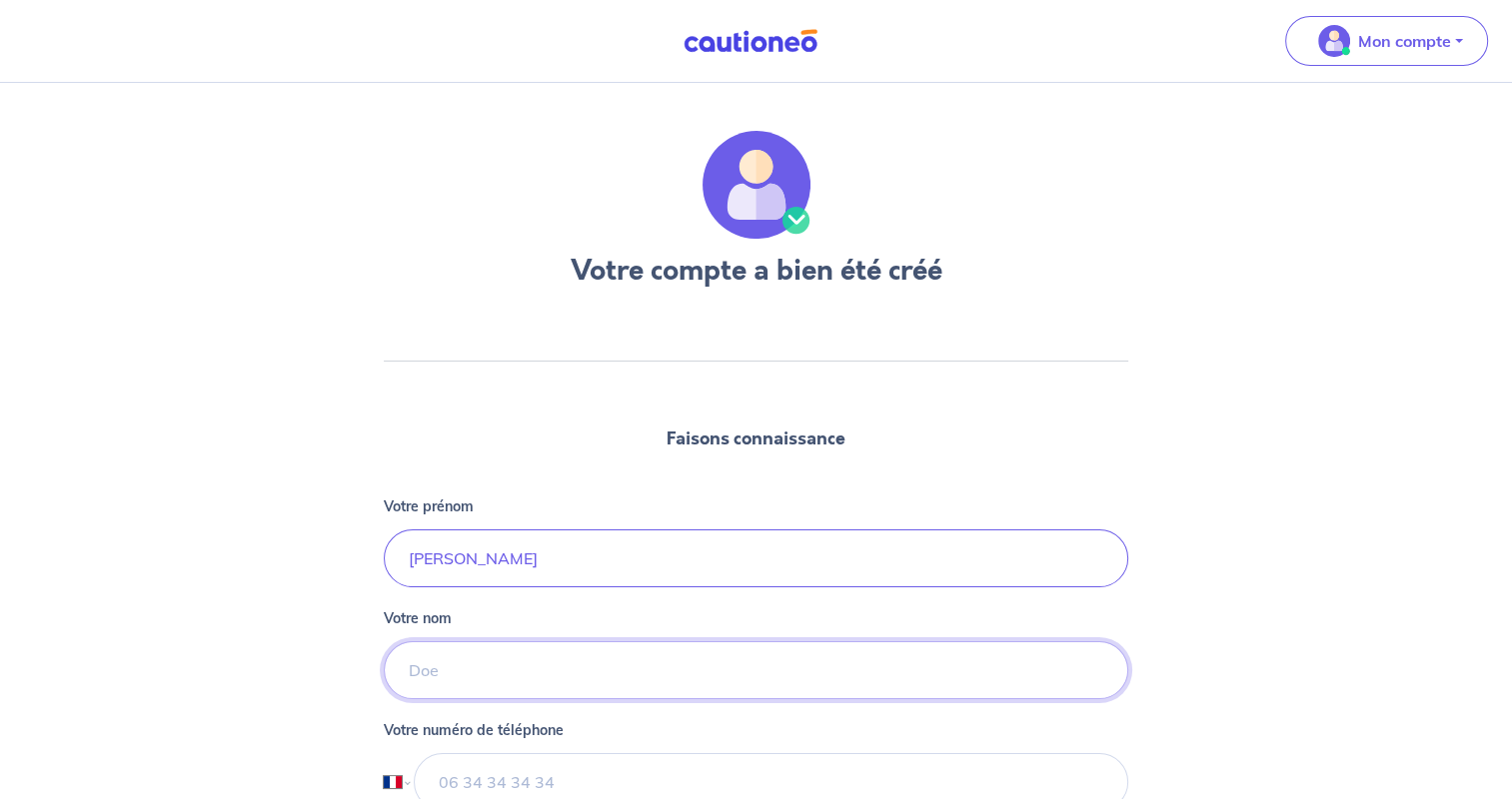 click on "Votre nom" at bounding box center (756, 670) 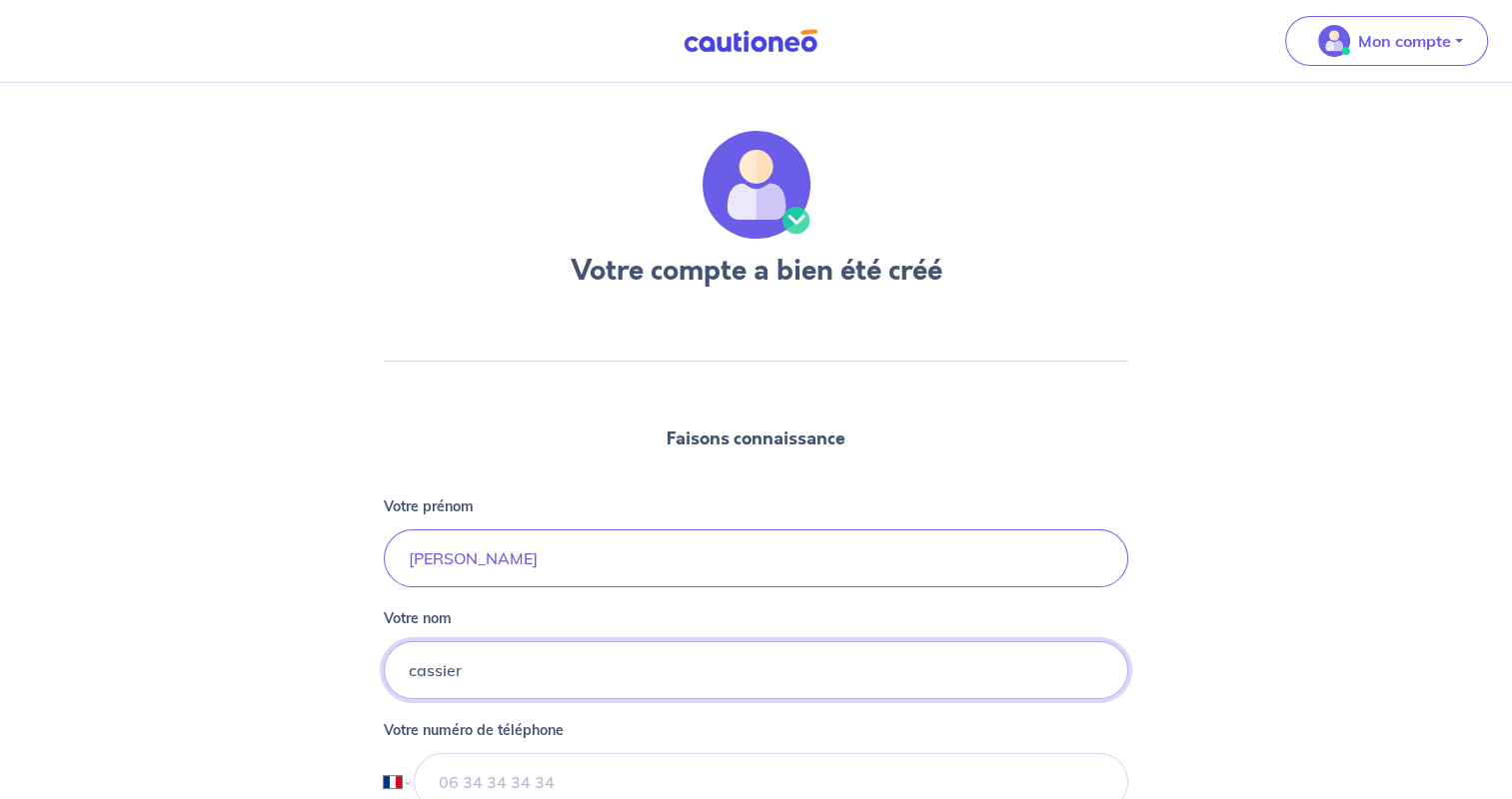 type on "cassier" 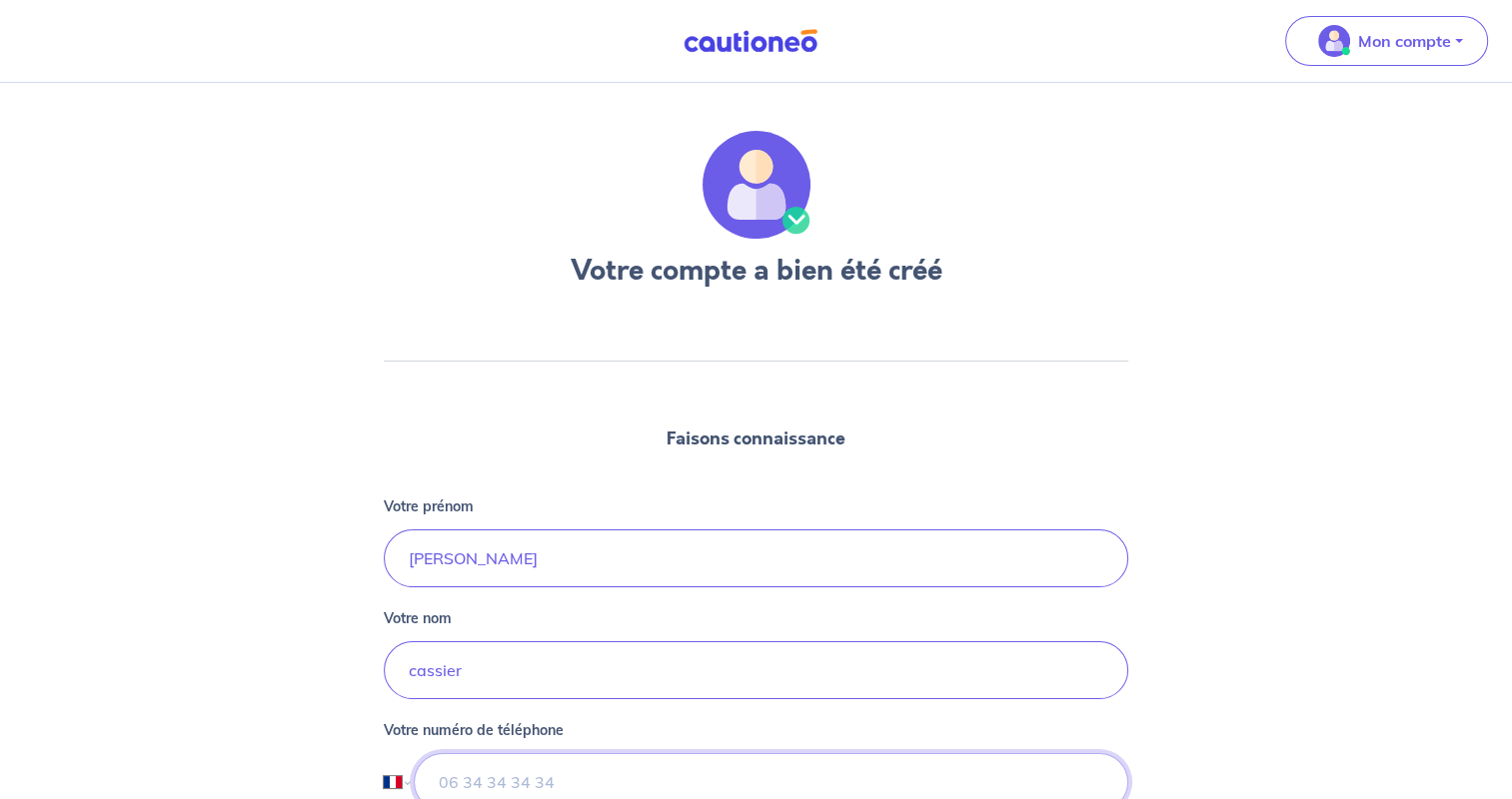 click at bounding box center (770, 782) 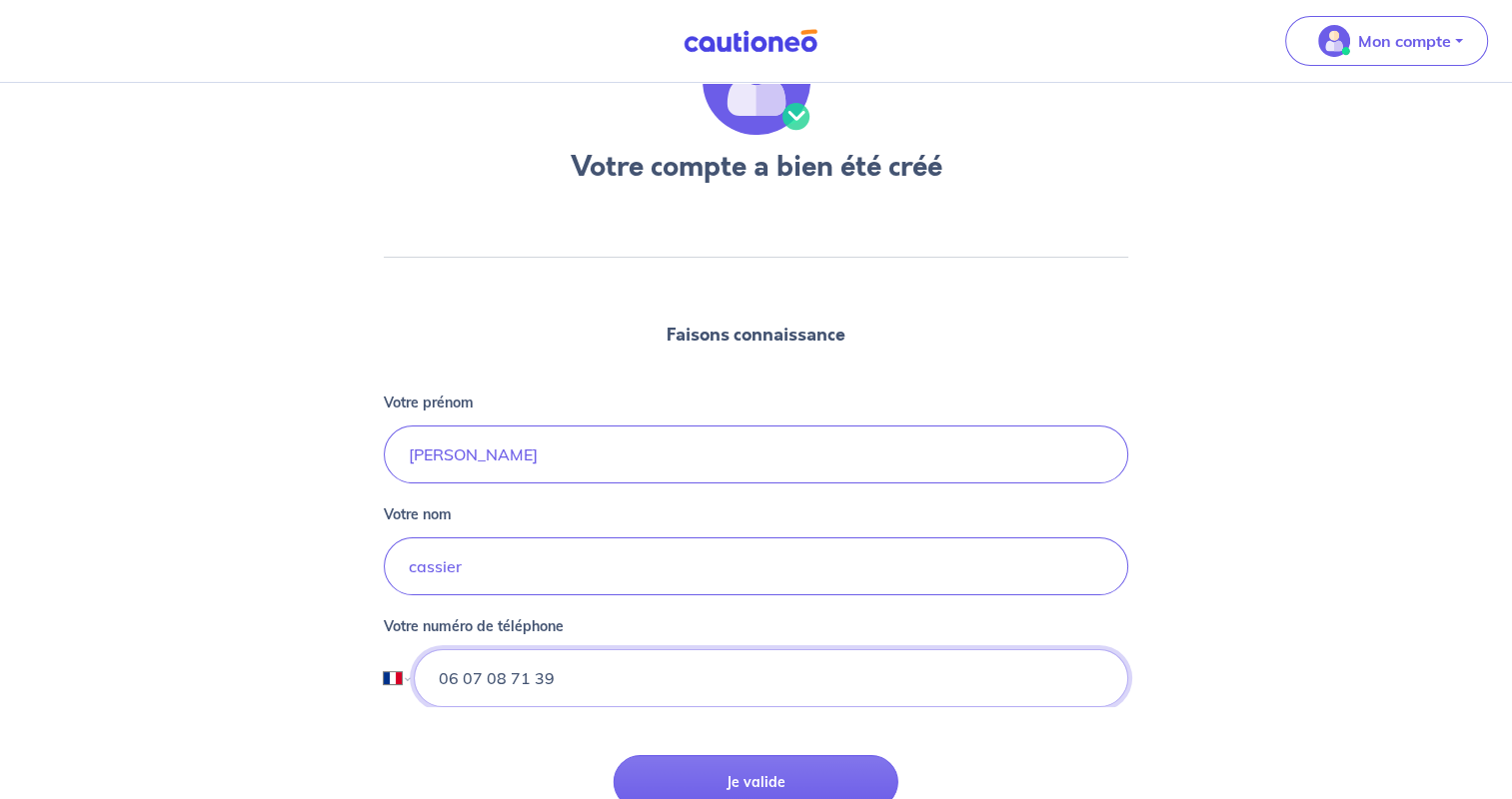 scroll, scrollTop: 137, scrollLeft: 0, axis: vertical 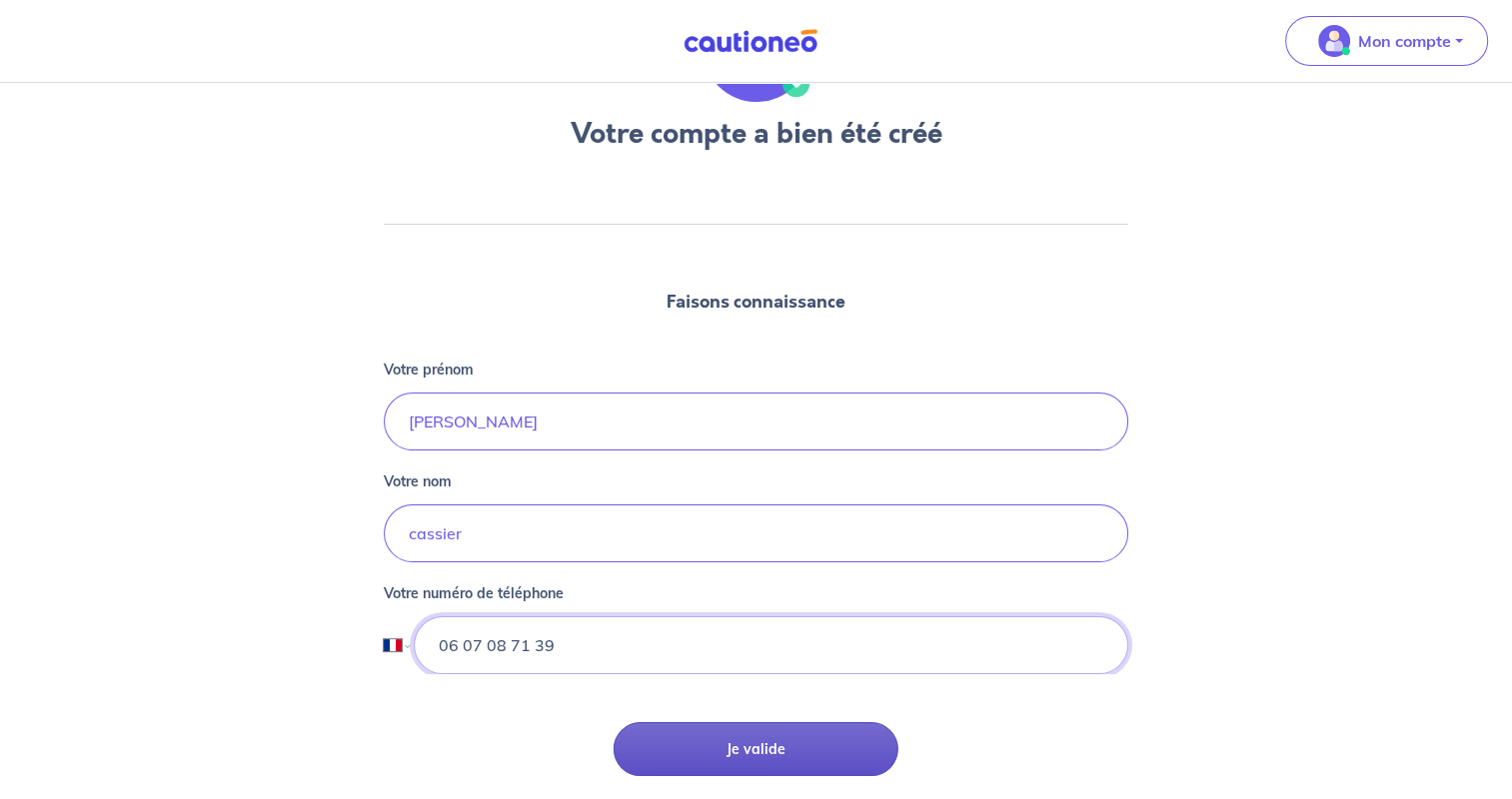 type on "06 07 08 71 39" 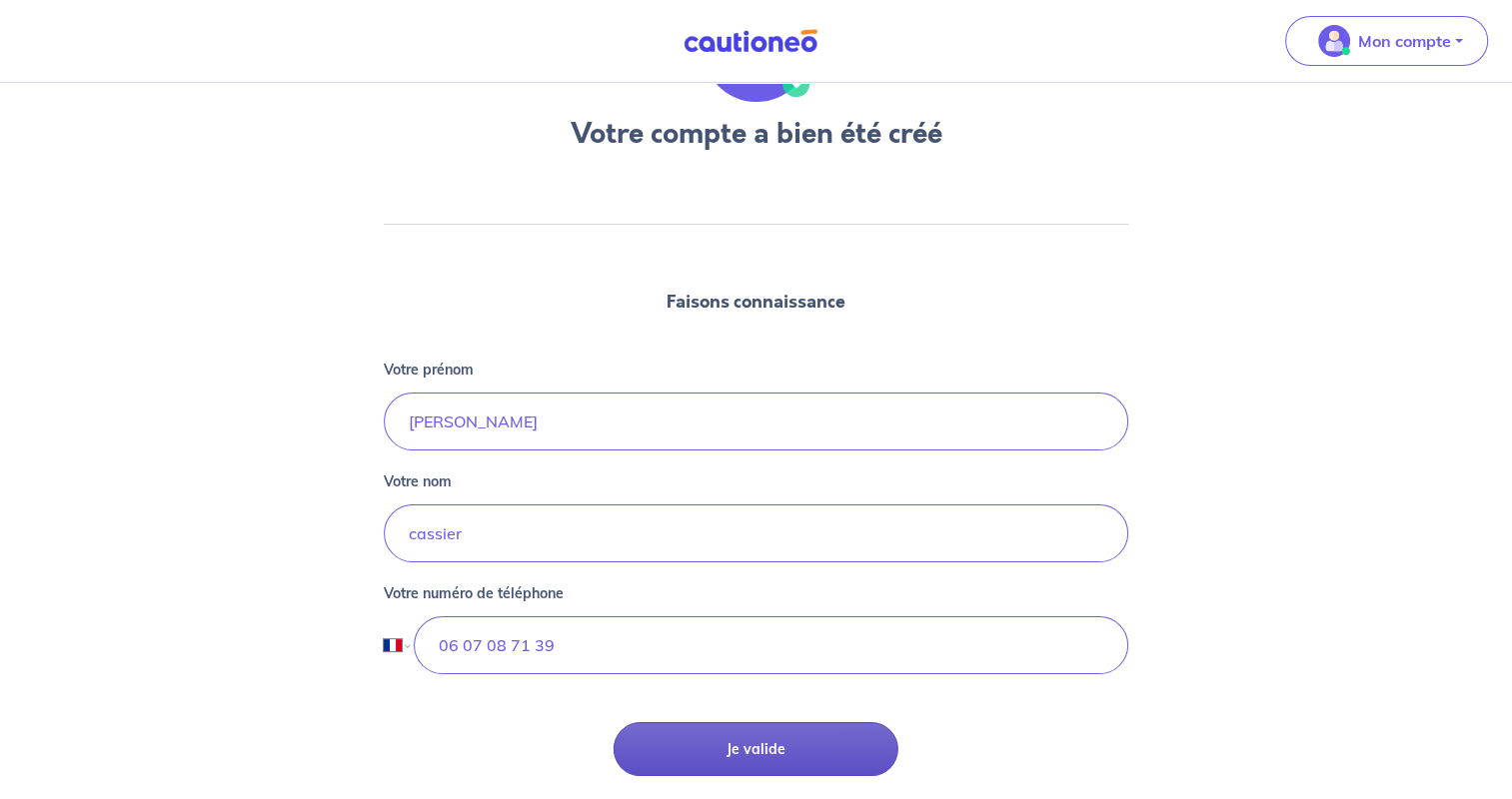 click on "Je valide" at bounding box center (756, 749) 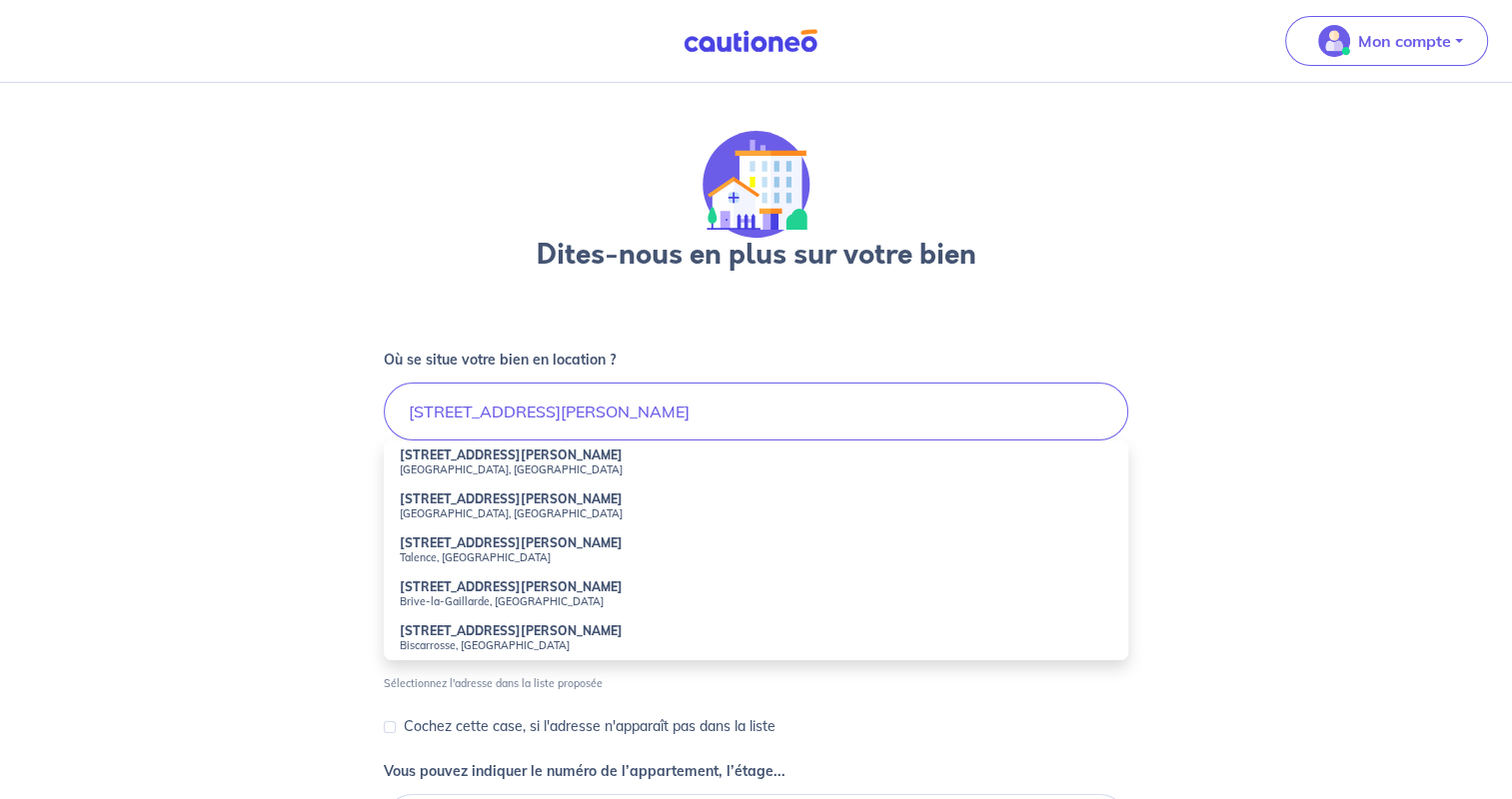 click on "Talence, [GEOGRAPHIC_DATA]" at bounding box center [756, 557] 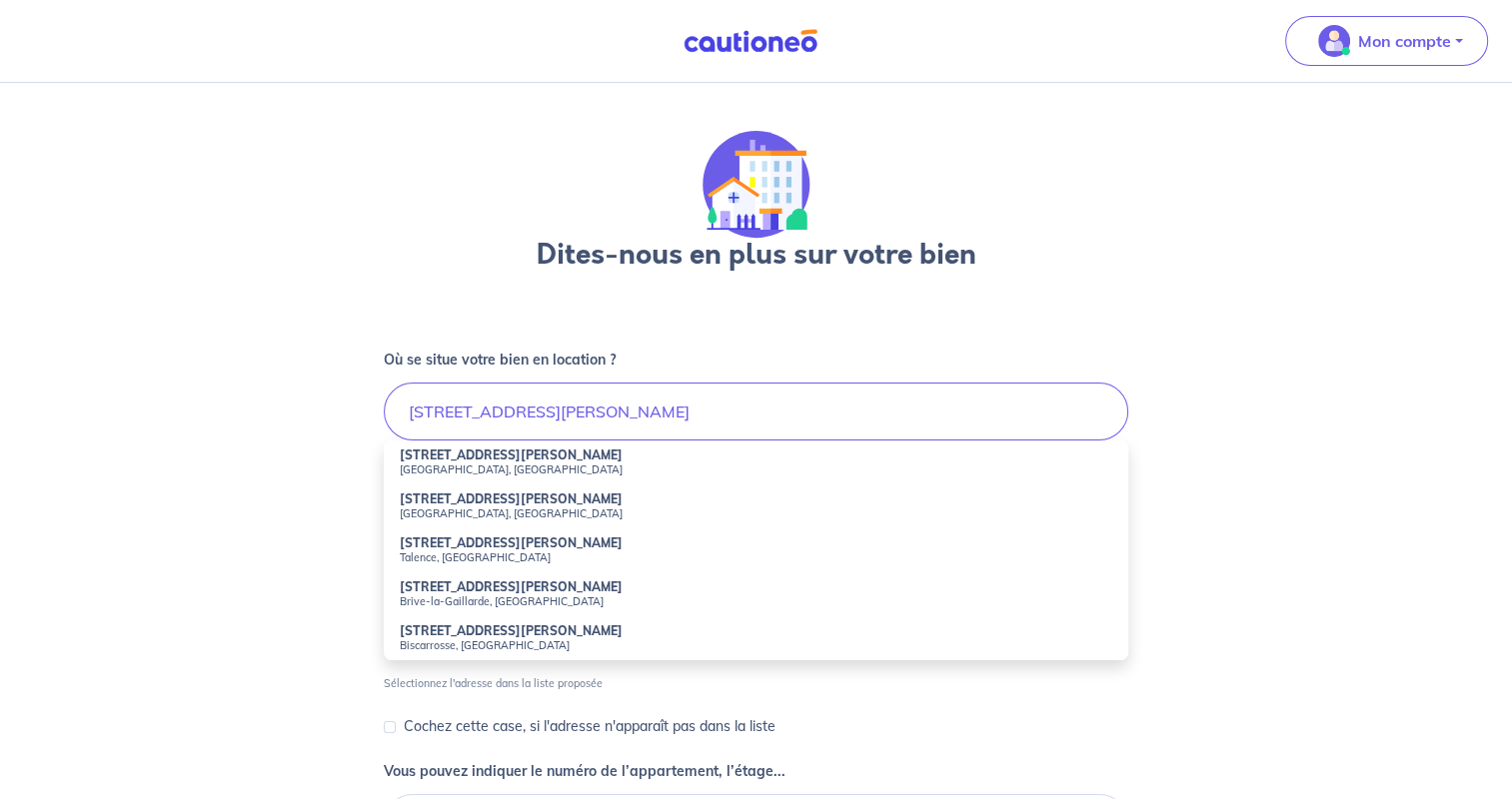 type on "[STREET_ADDRESS][PERSON_NAME]" 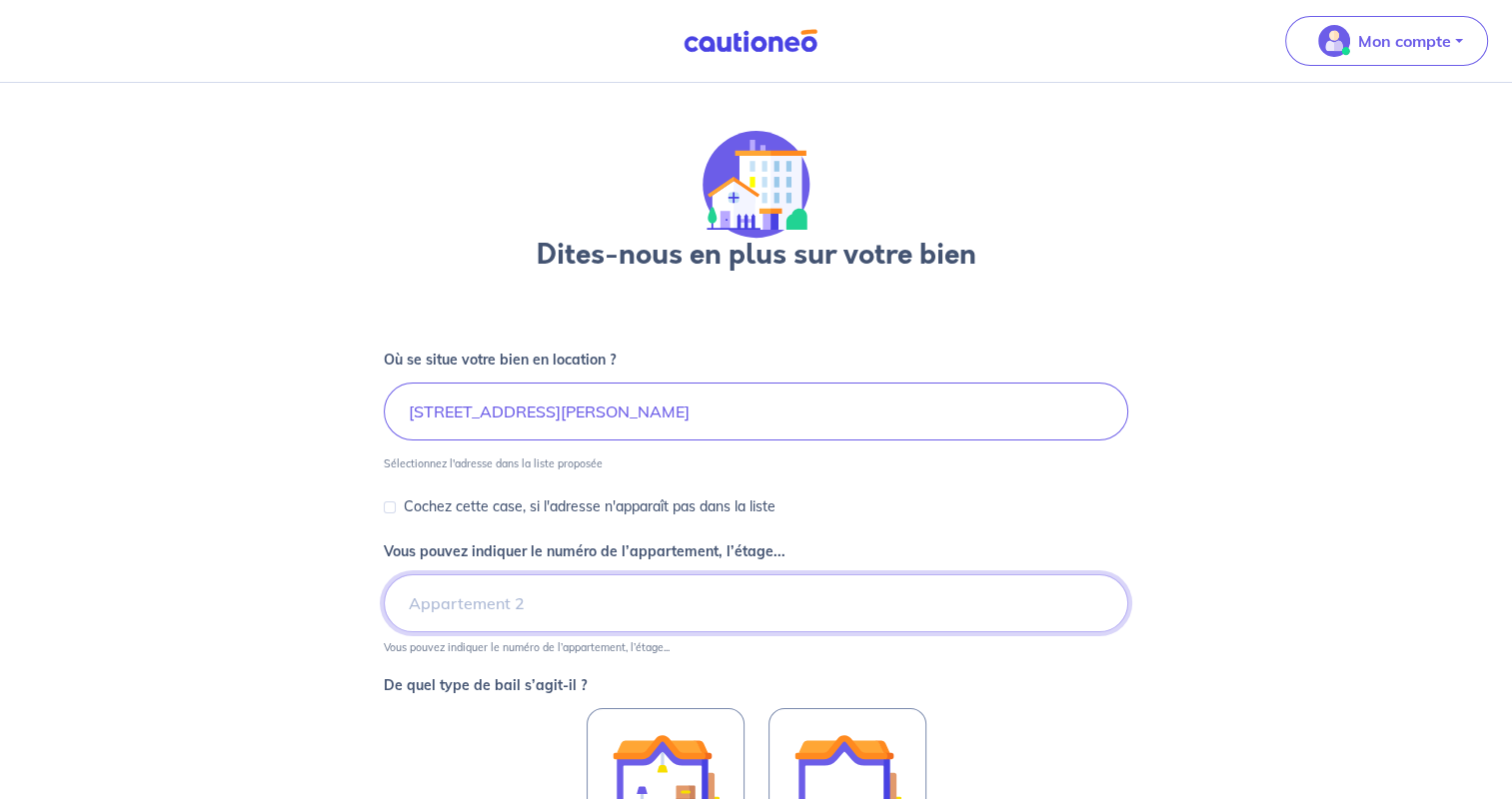 click on "Vous pouvez indiquer le numéro de l’appartement, l’étage..." at bounding box center [756, 603] 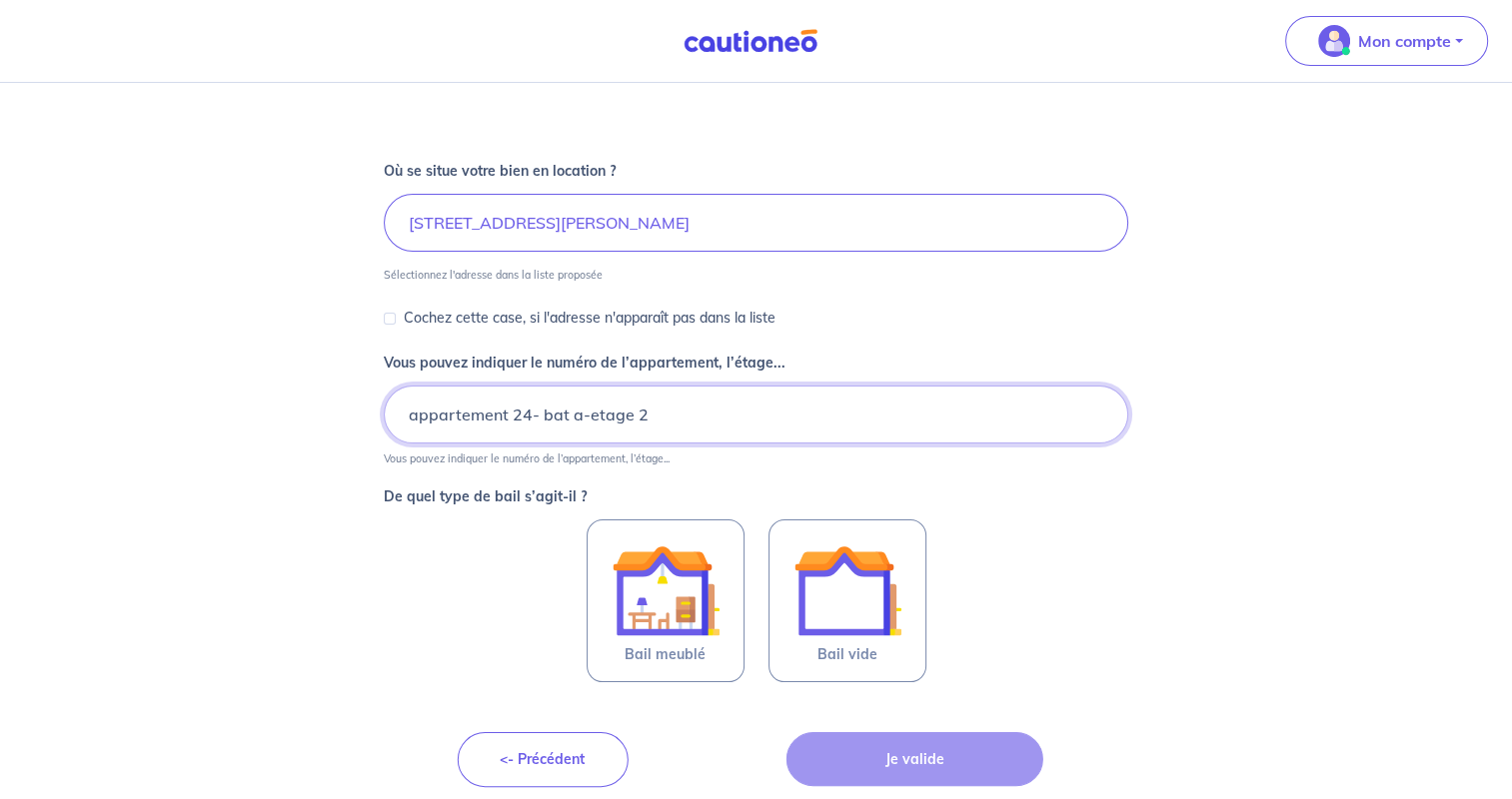 scroll, scrollTop: 200, scrollLeft: 0, axis: vertical 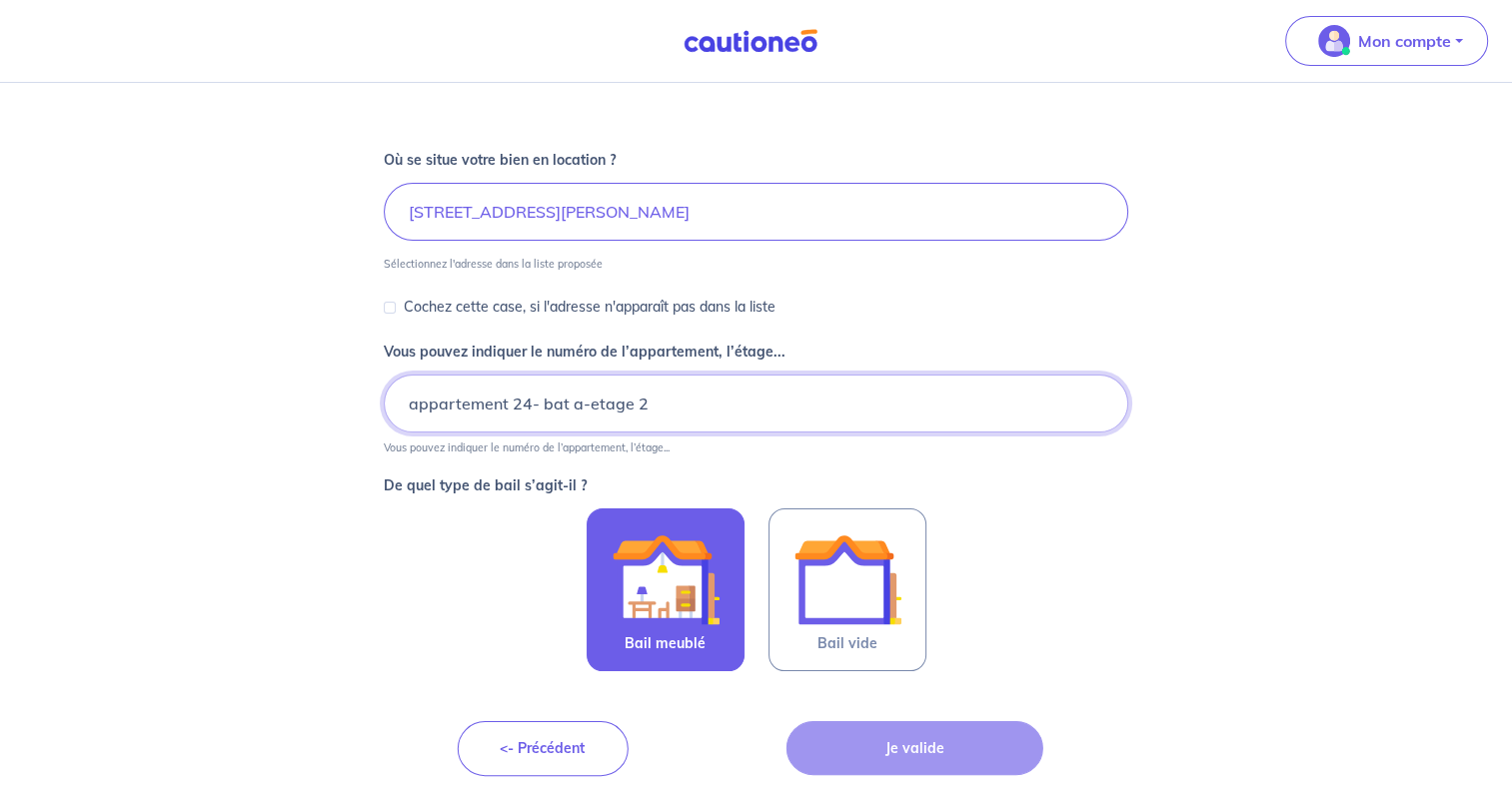 type on "appartement 24- bat a-etage 2" 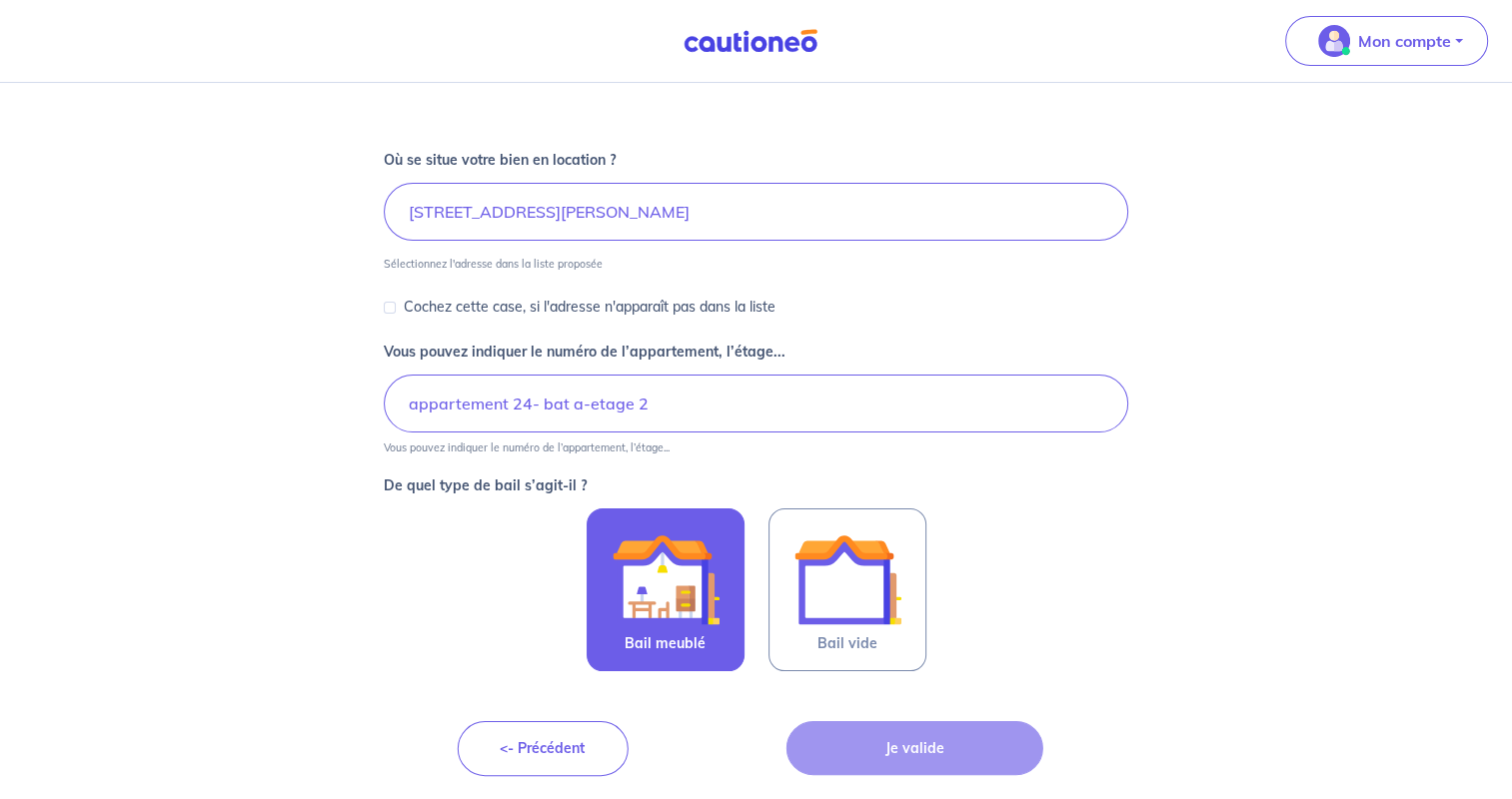 click at bounding box center (666, 579) 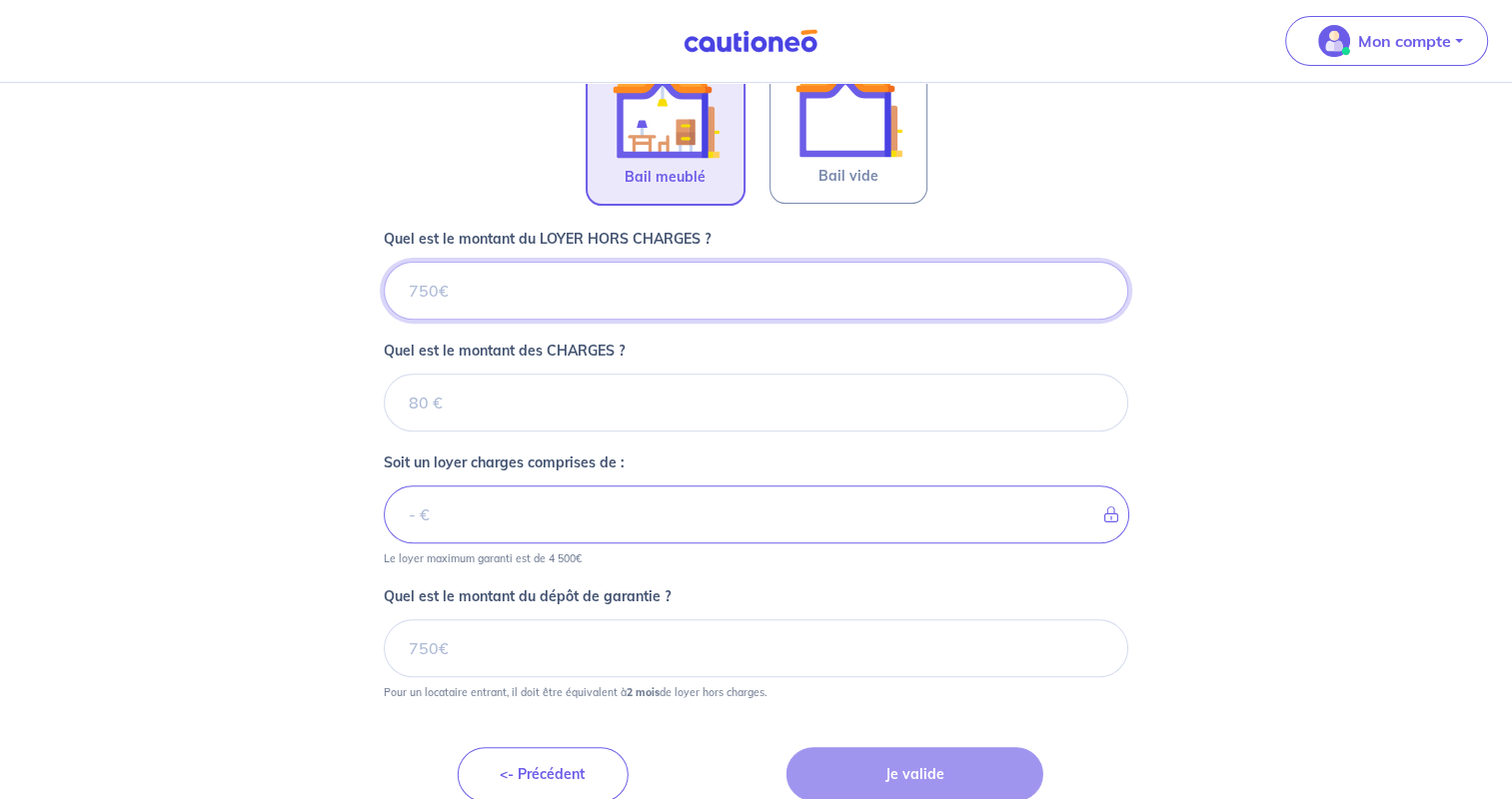 scroll, scrollTop: 691, scrollLeft: 0, axis: vertical 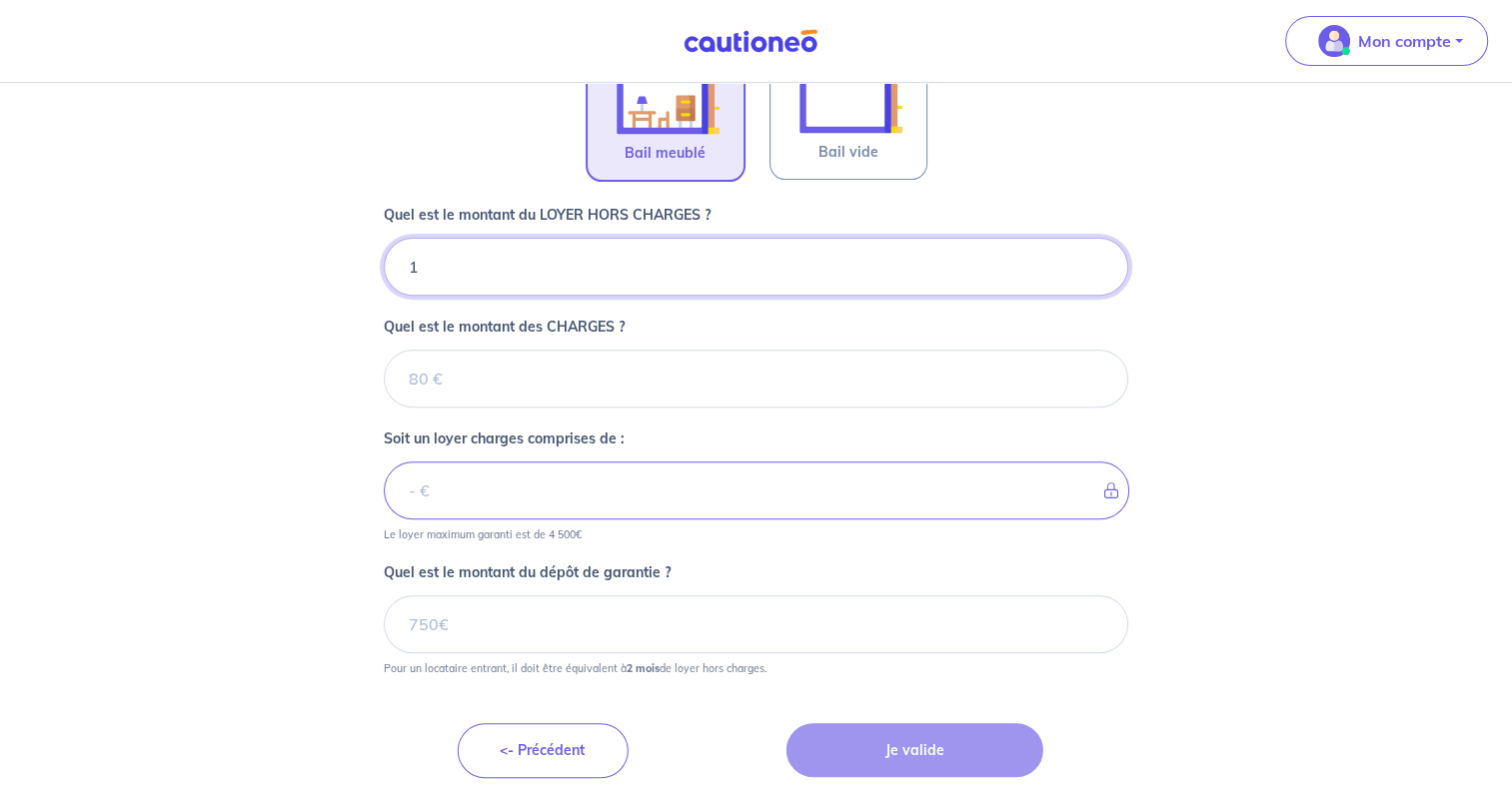 type on "14" 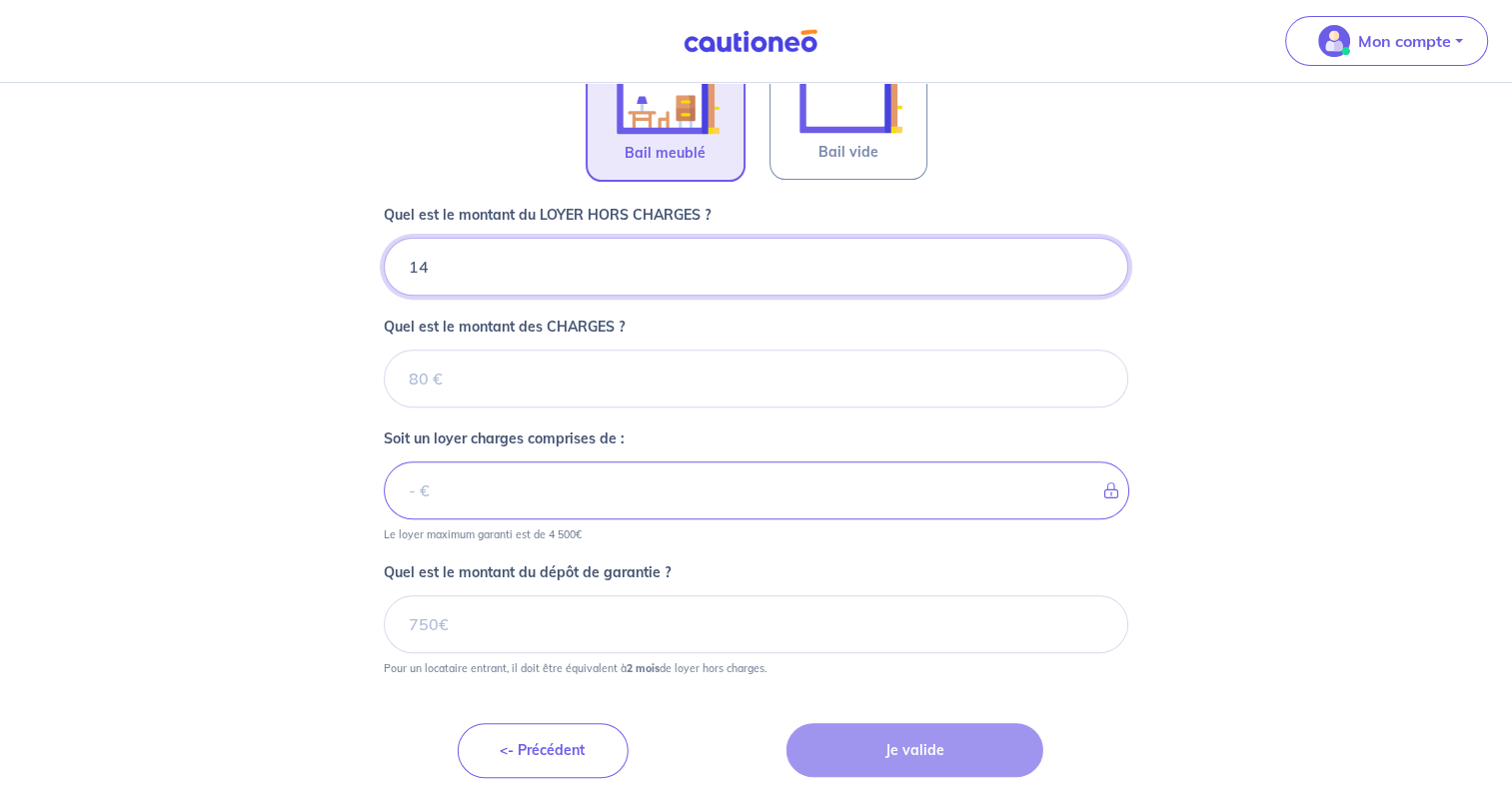 type 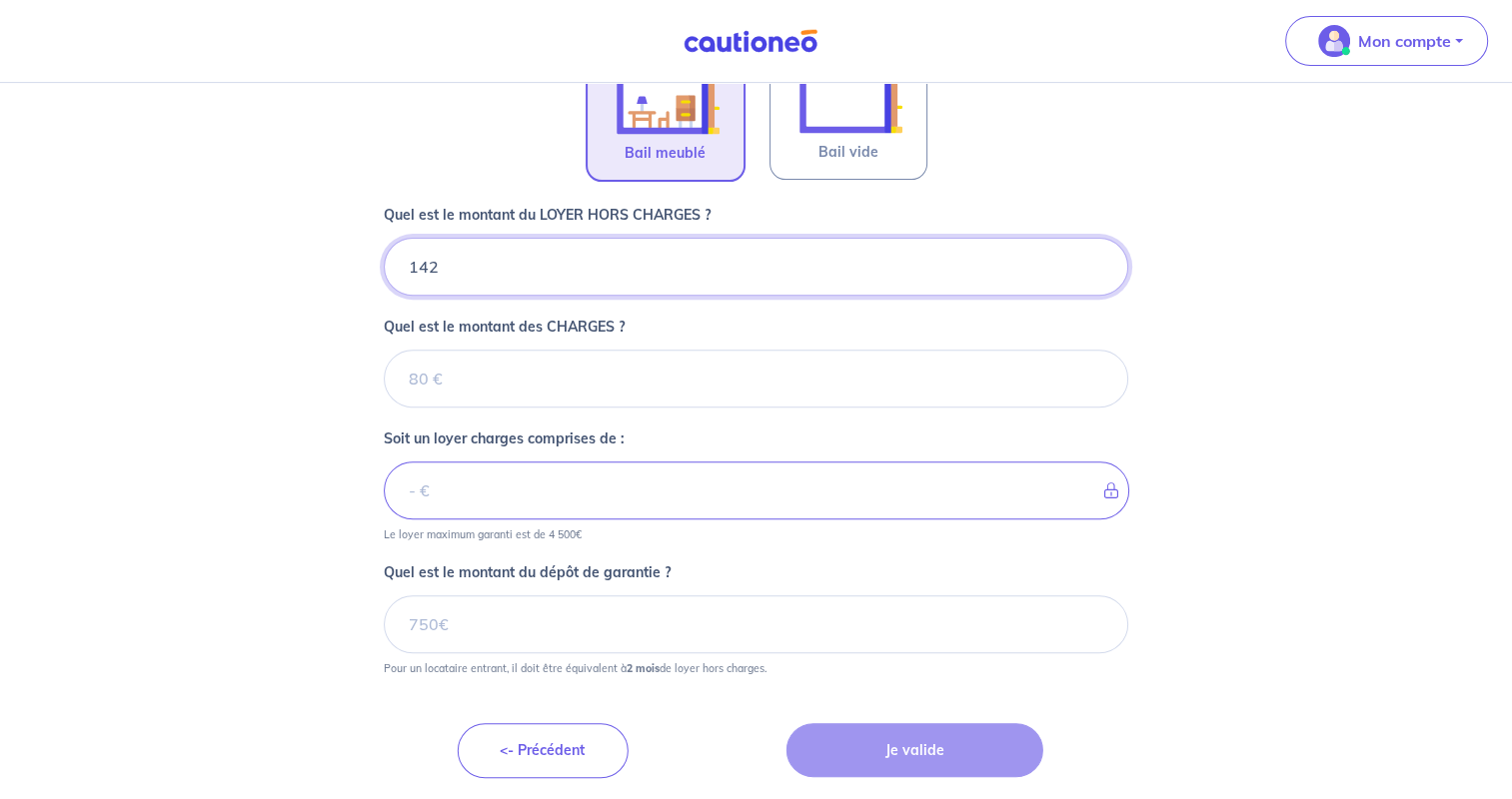 type on "1425" 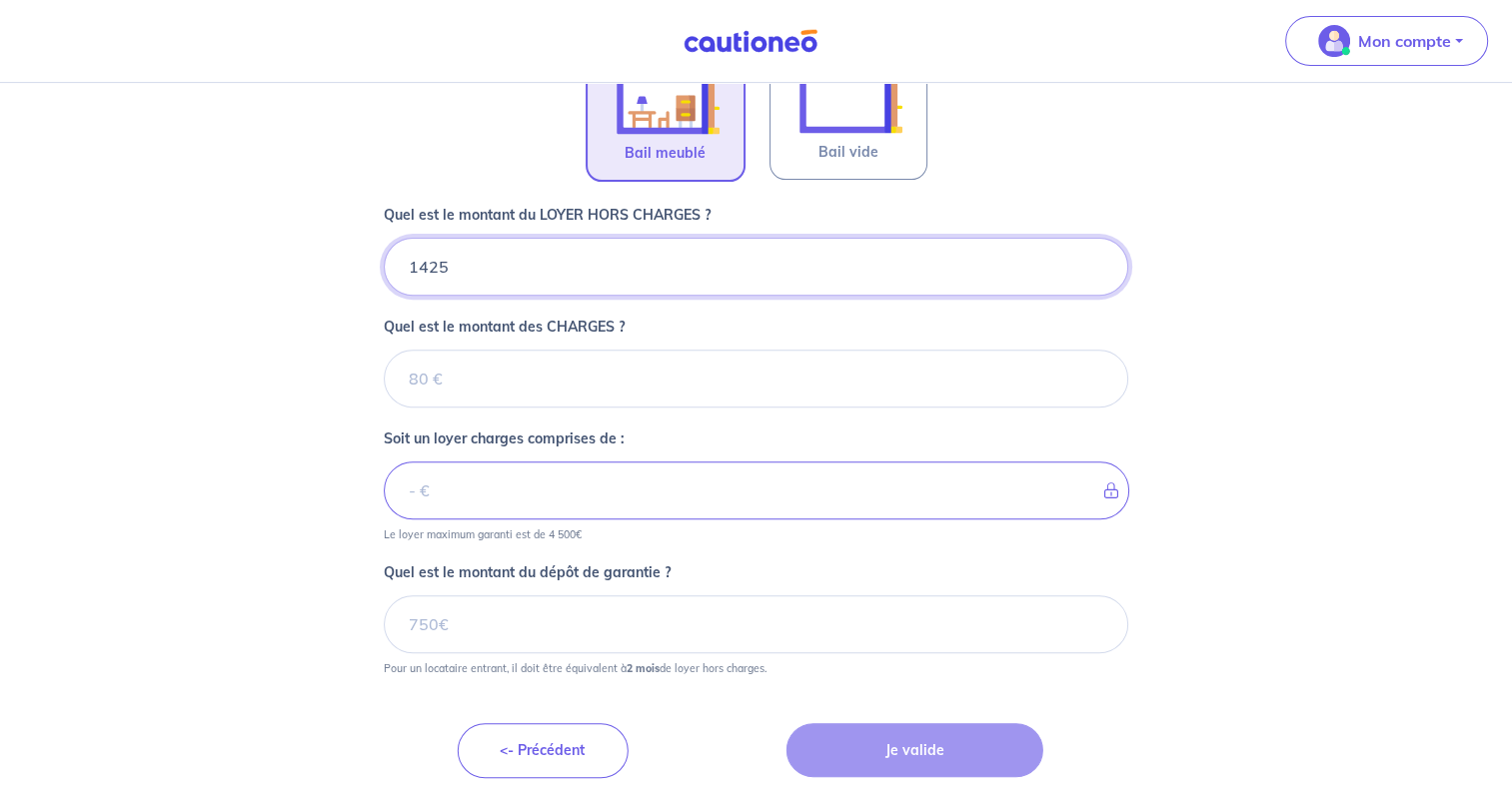 type 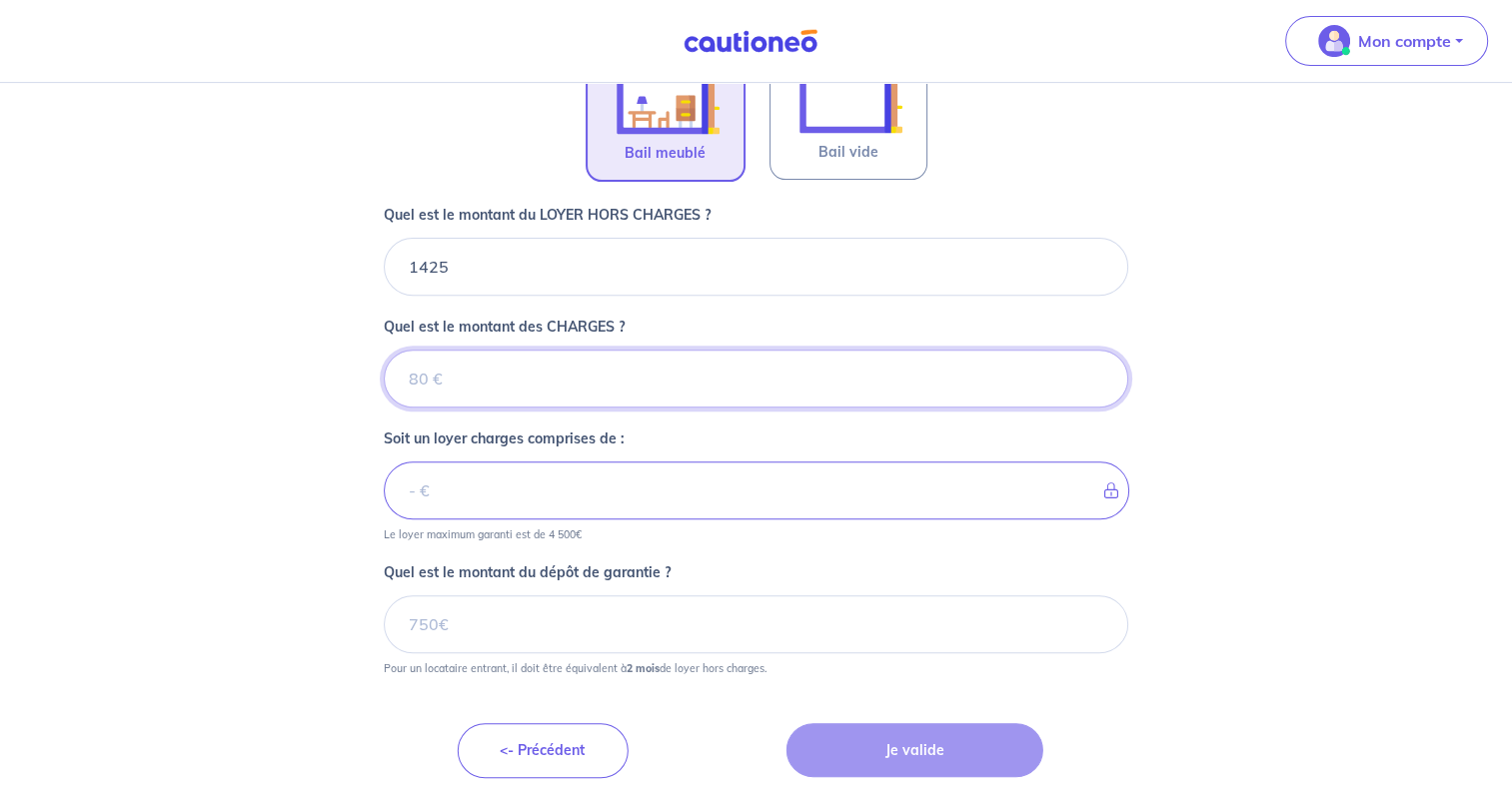 click on "Quel est le montant des CHARGES ?" at bounding box center (756, 379) 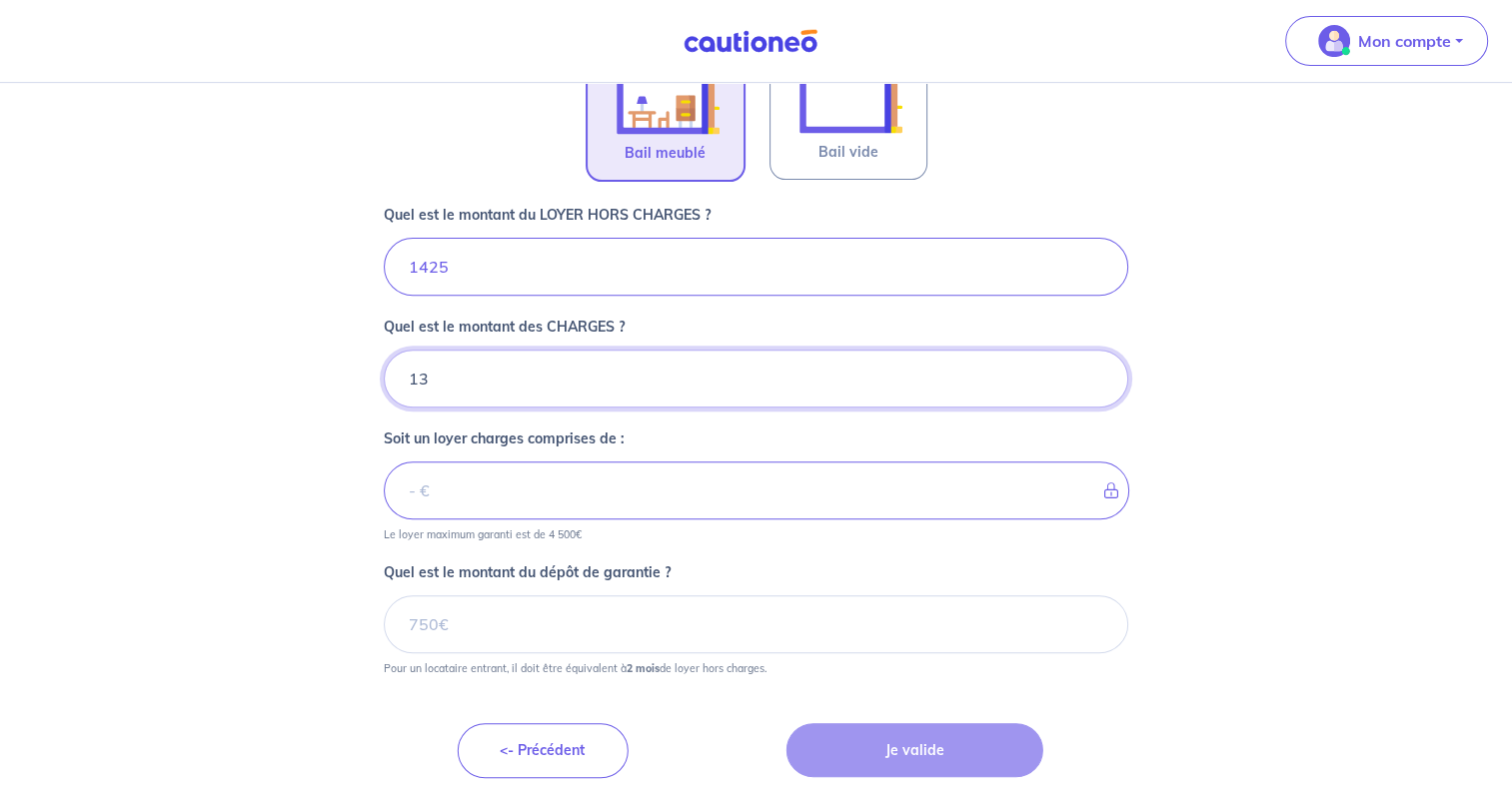 type on "130" 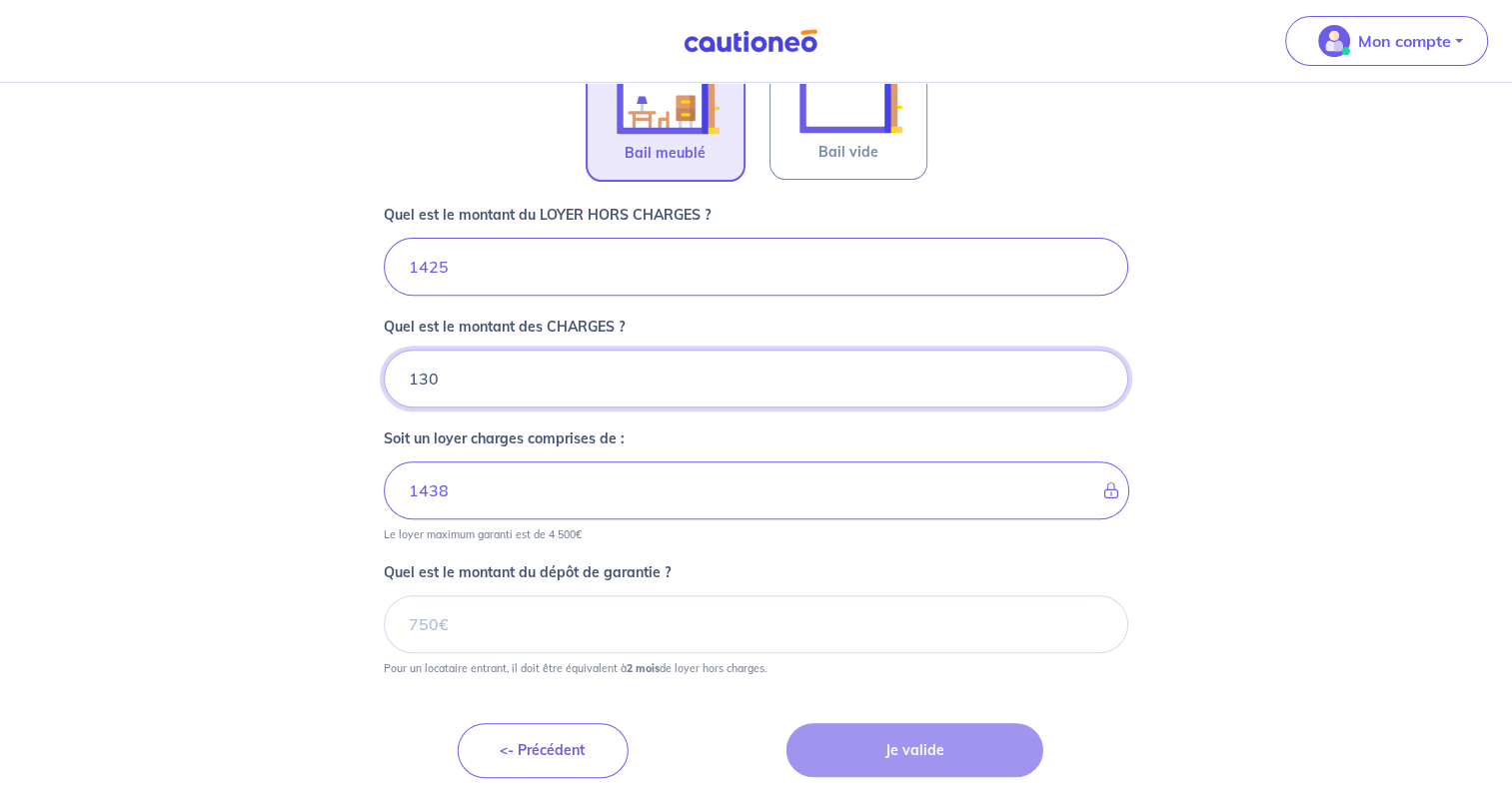 type on "1555" 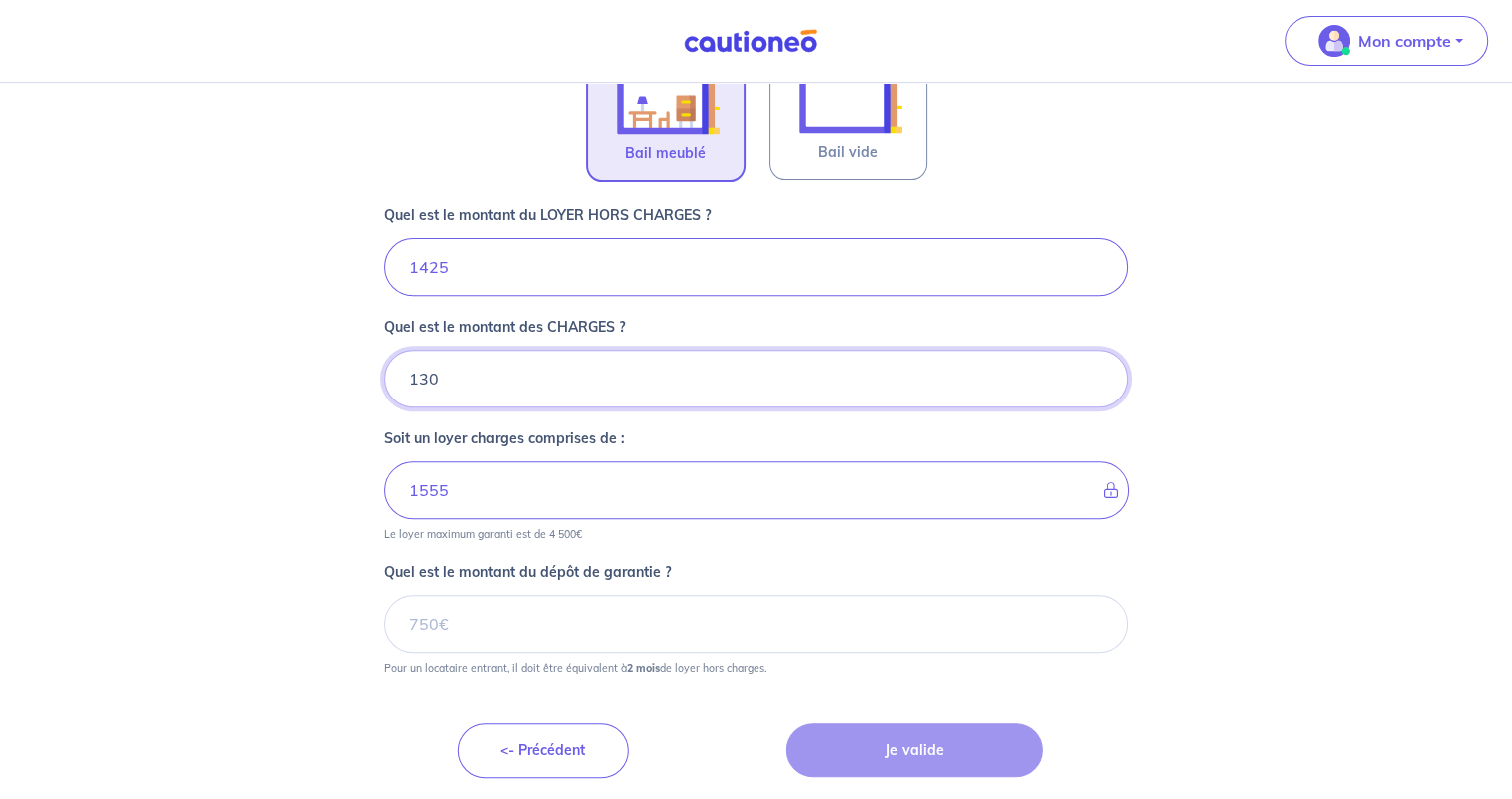 type on "130" 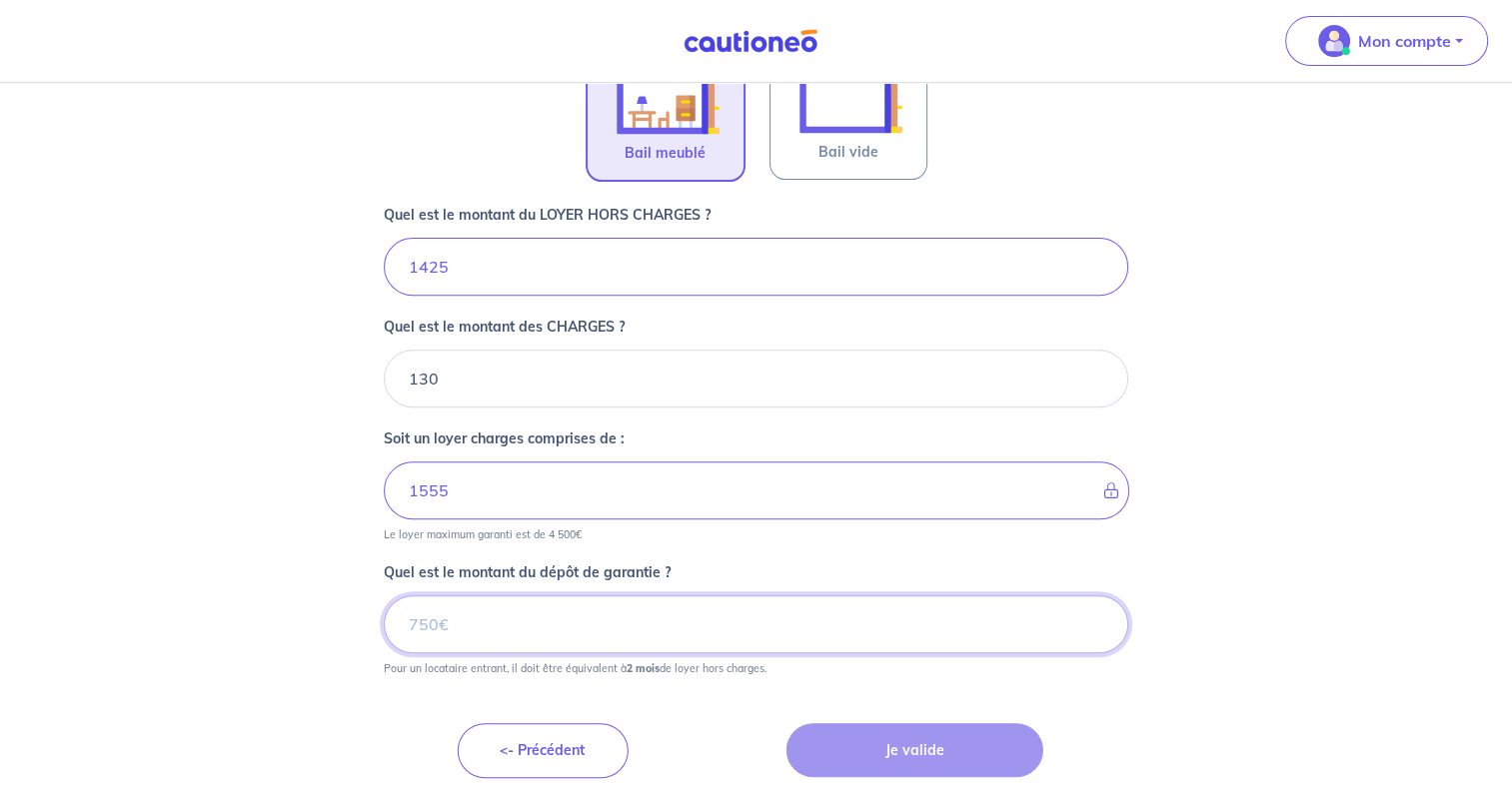 click on "Quel est le montant du dépôt de garantie ?" at bounding box center (756, 624) 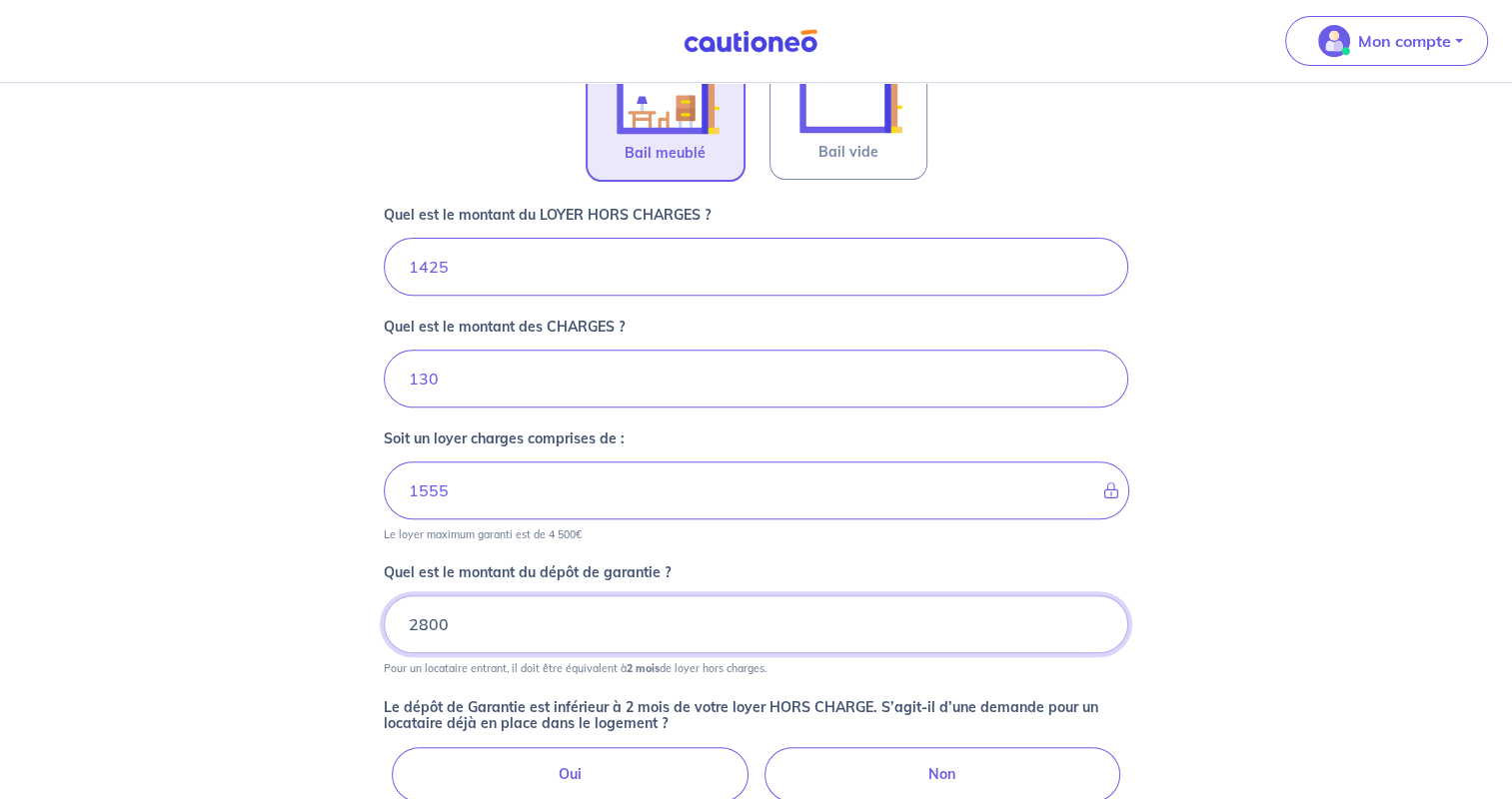 type on "2800" 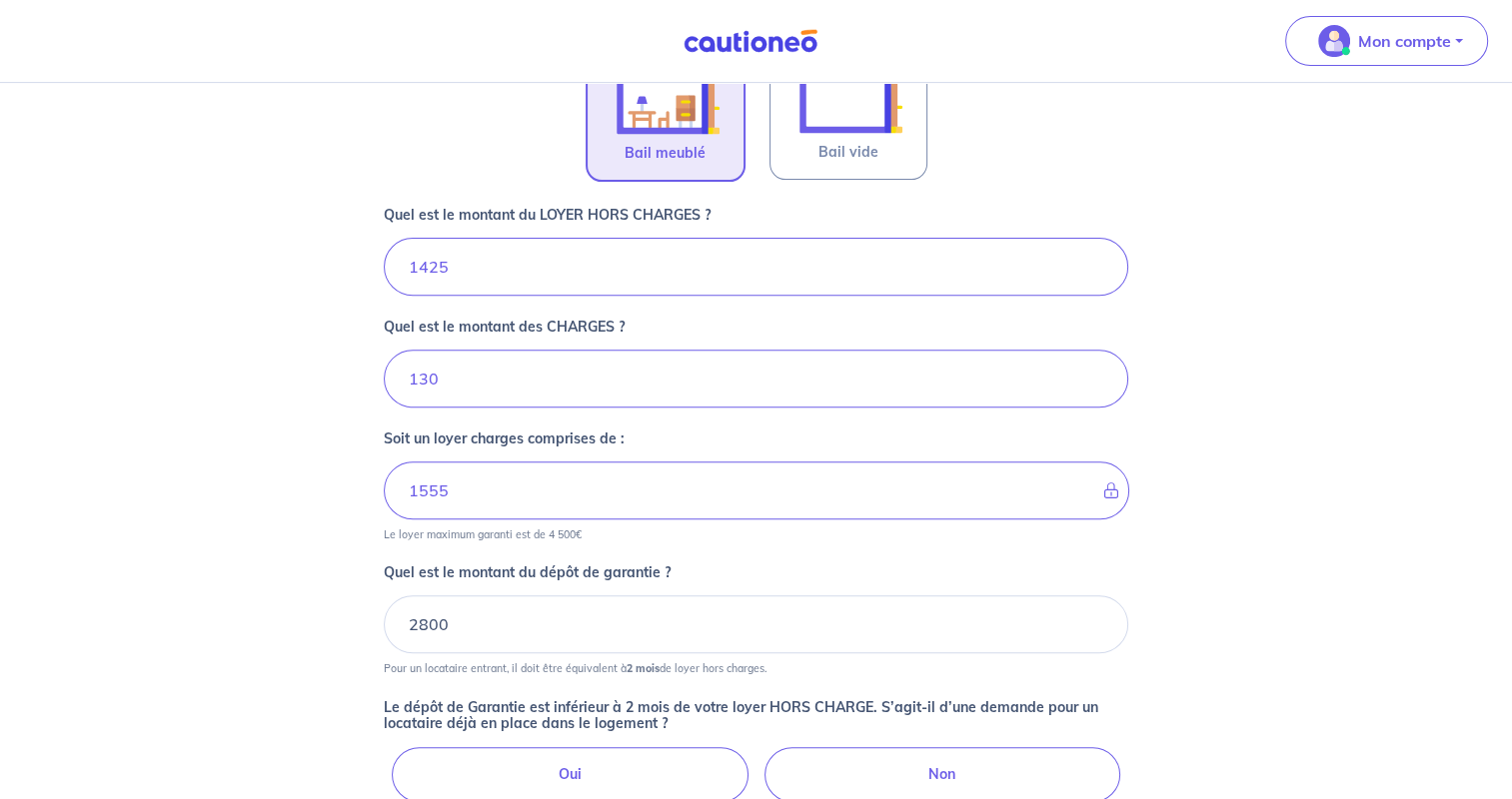 click on "Non" at bounding box center [942, 774] 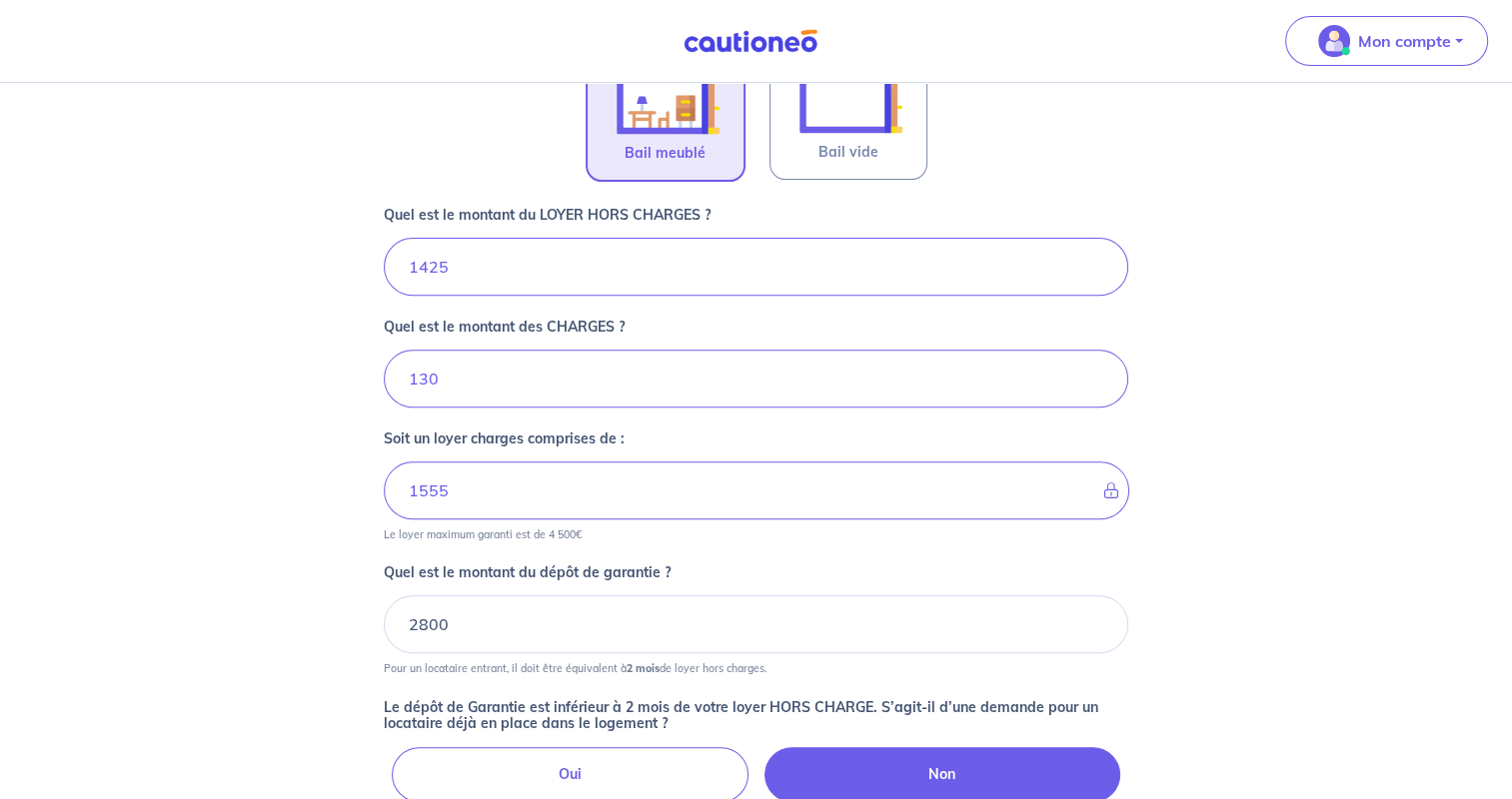 radio on "true" 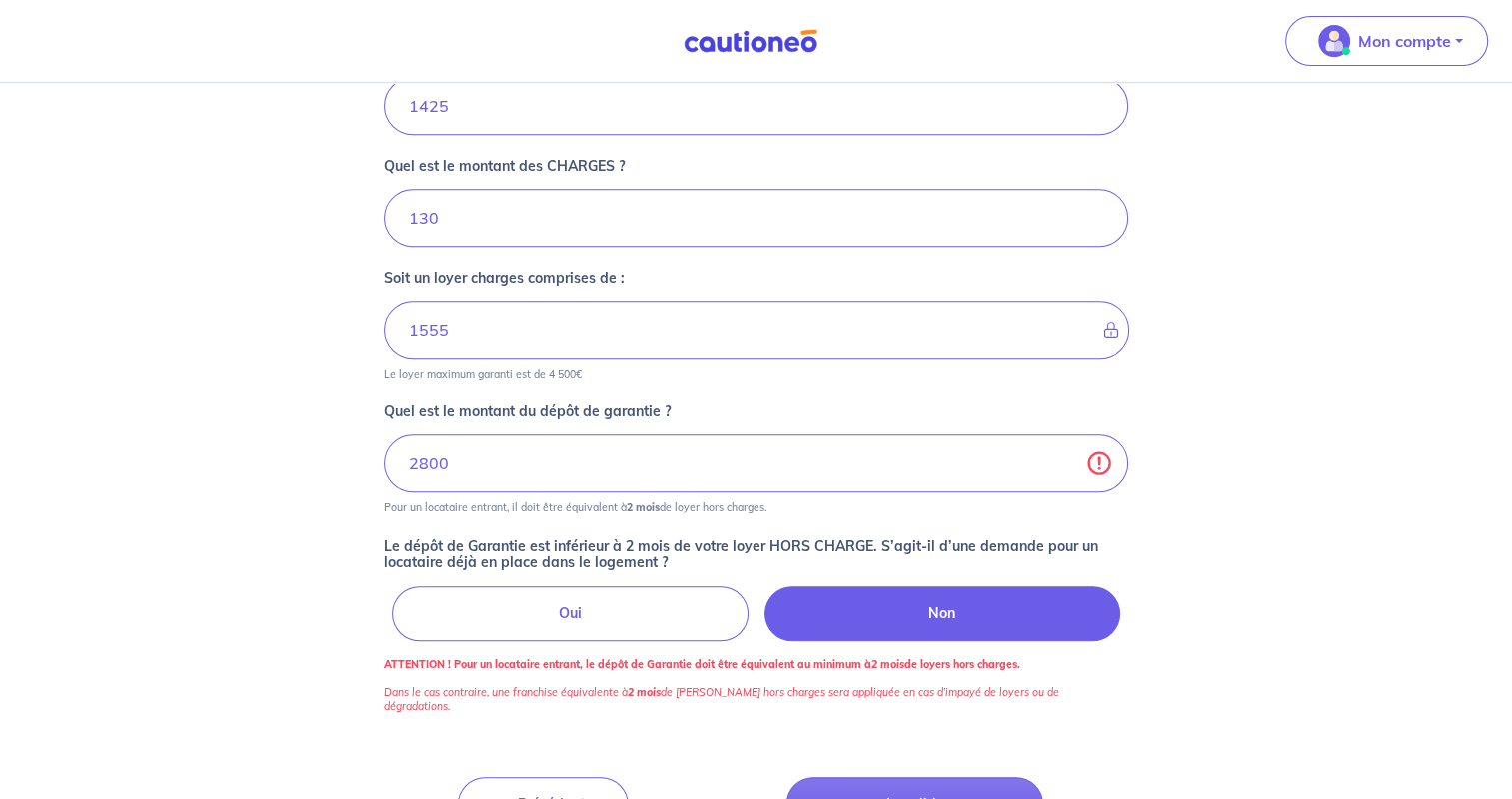 scroll, scrollTop: 891, scrollLeft: 0, axis: vertical 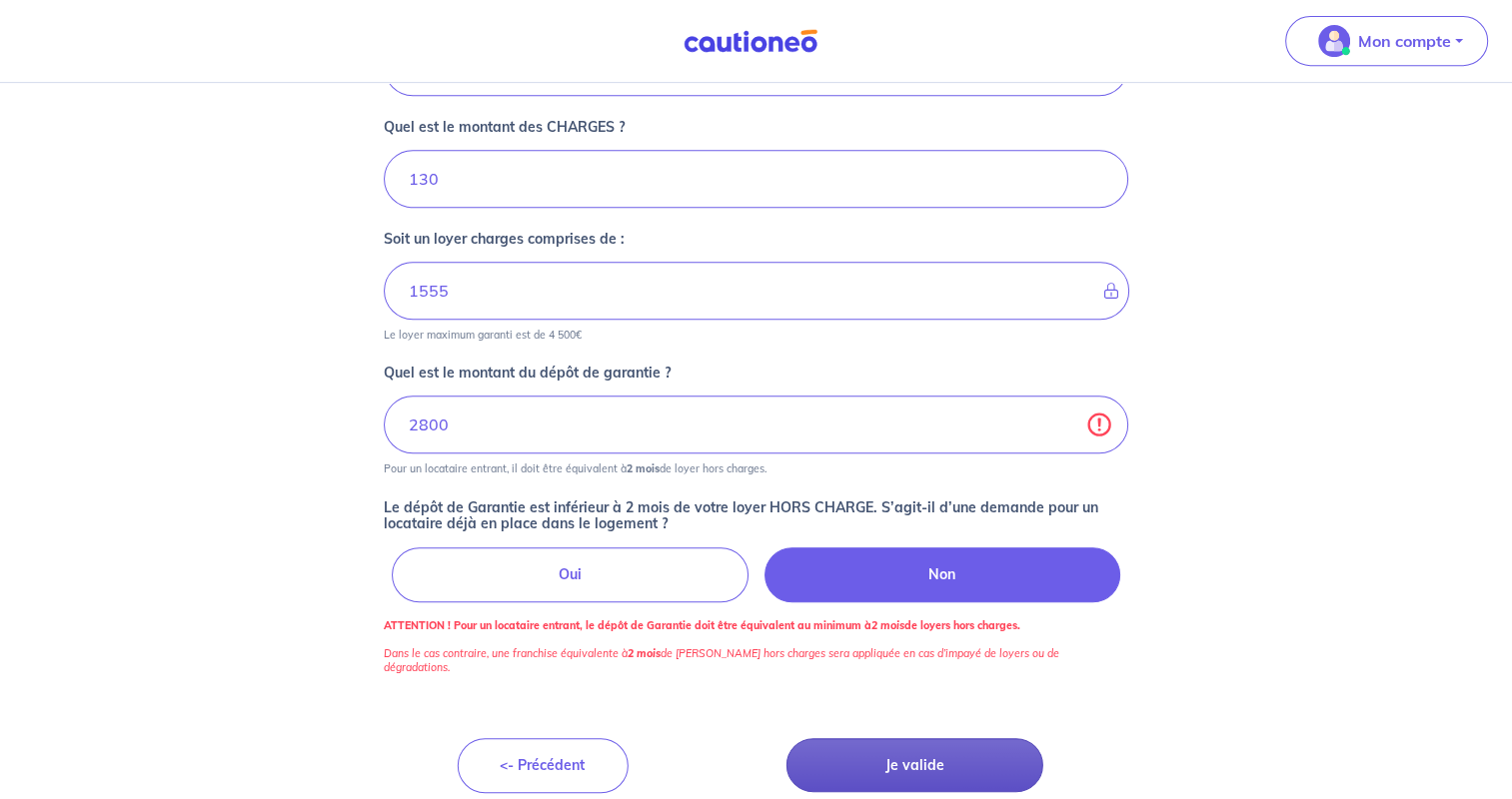 click on "Je valide" at bounding box center (914, 765) 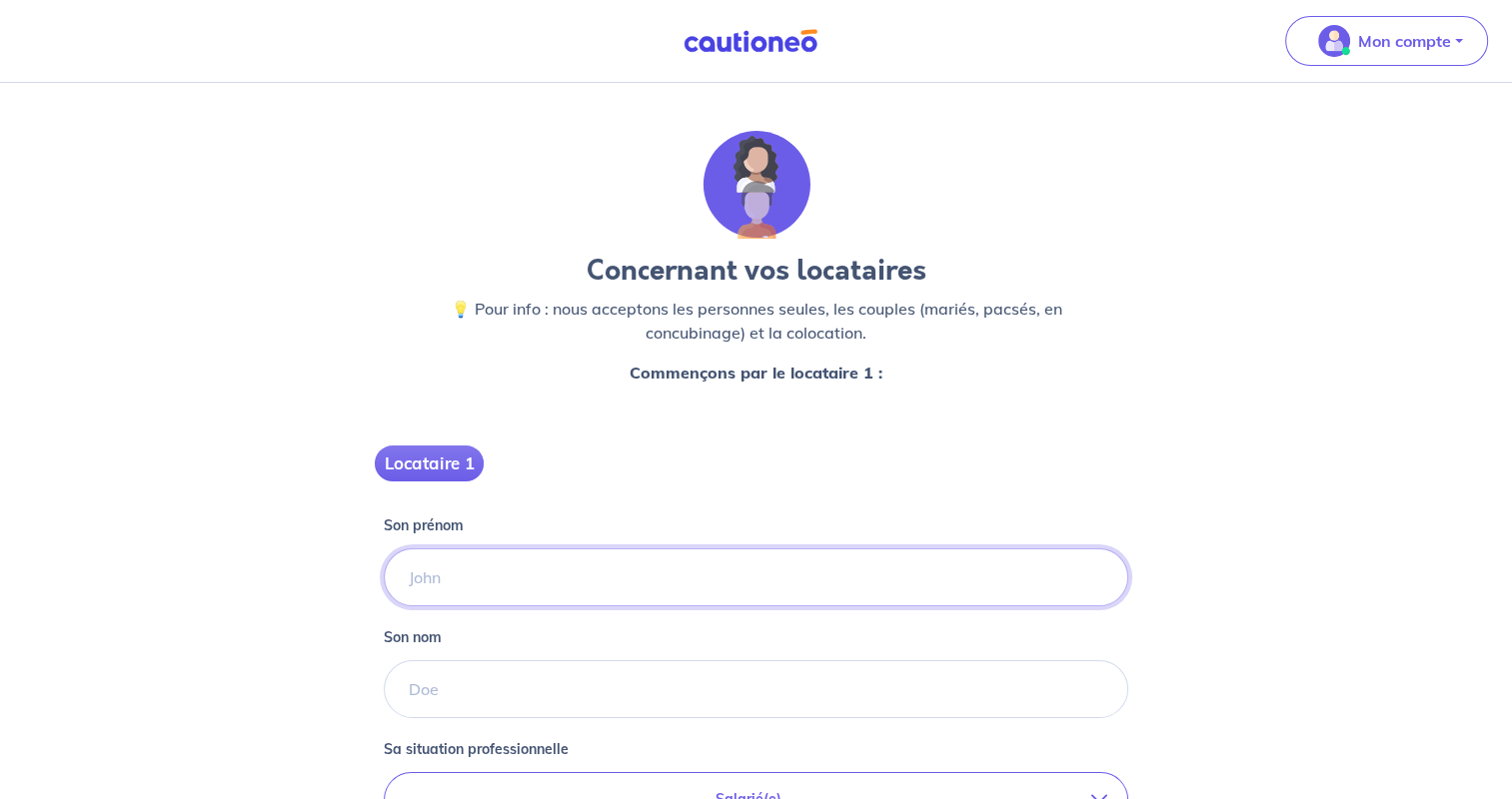 click on "Son prénom" at bounding box center (756, 577) 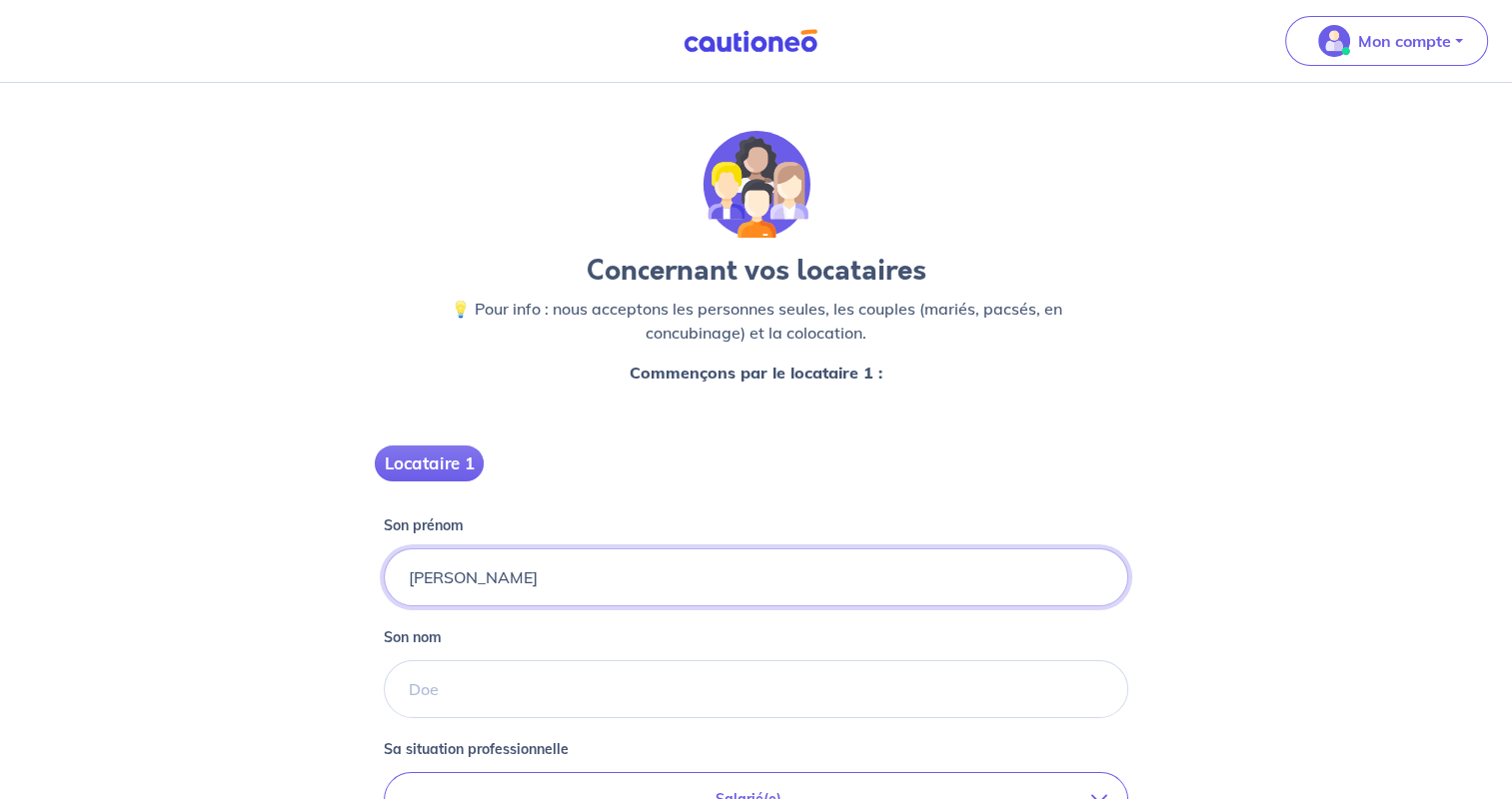 type on "[PERSON_NAME]" 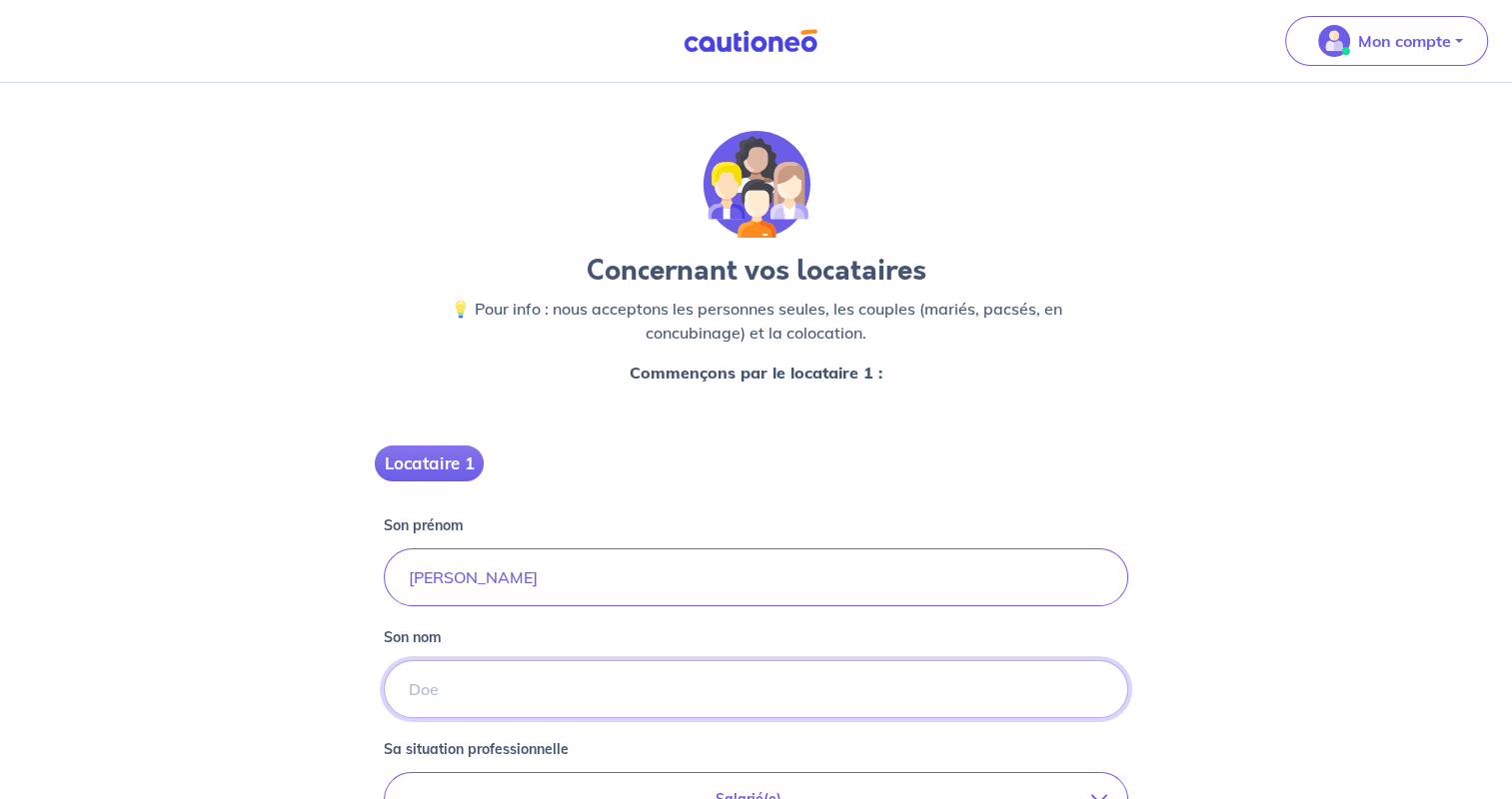 click on "Son nom" at bounding box center [756, 689] 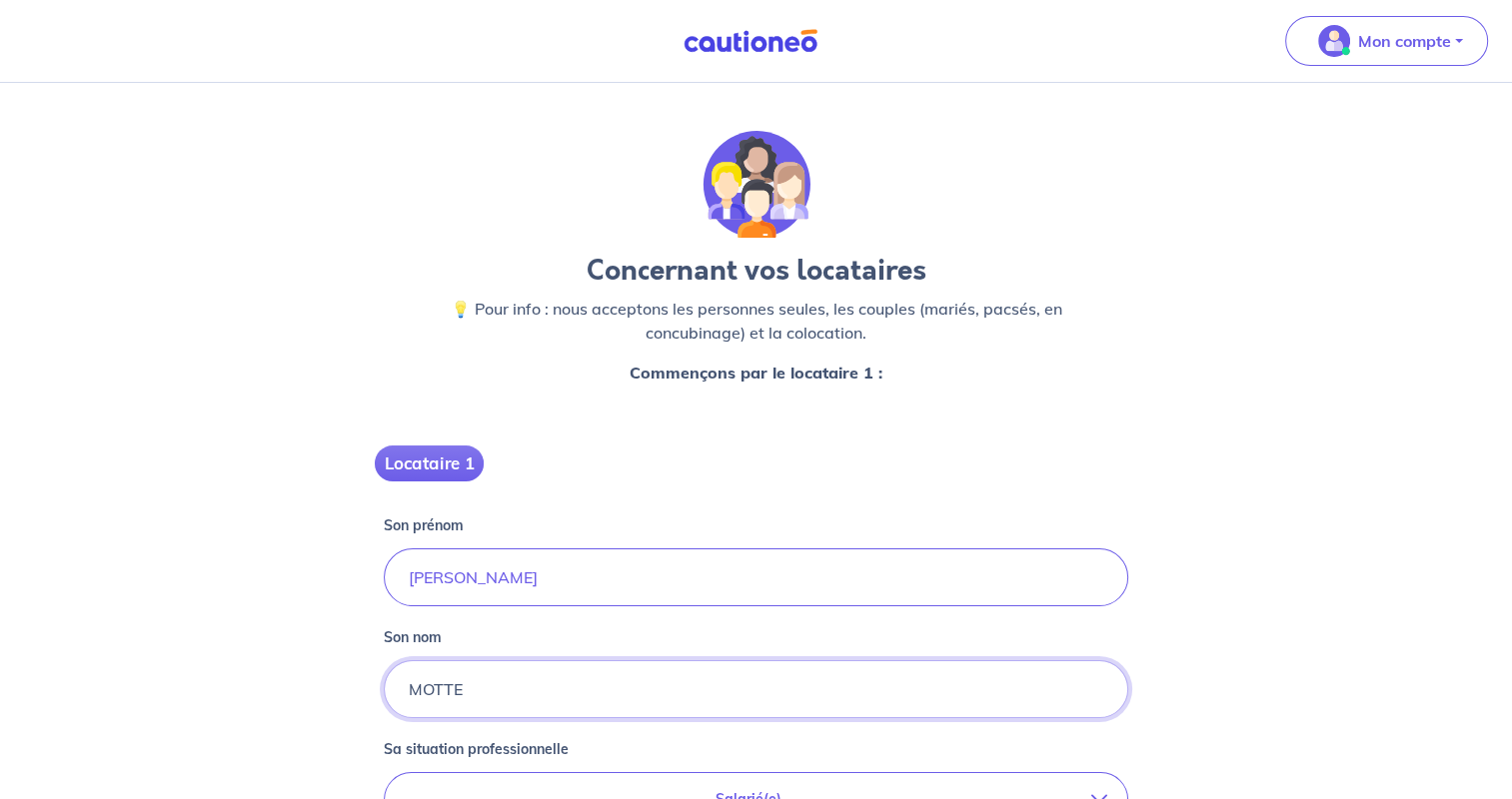 type on "MOTTE" 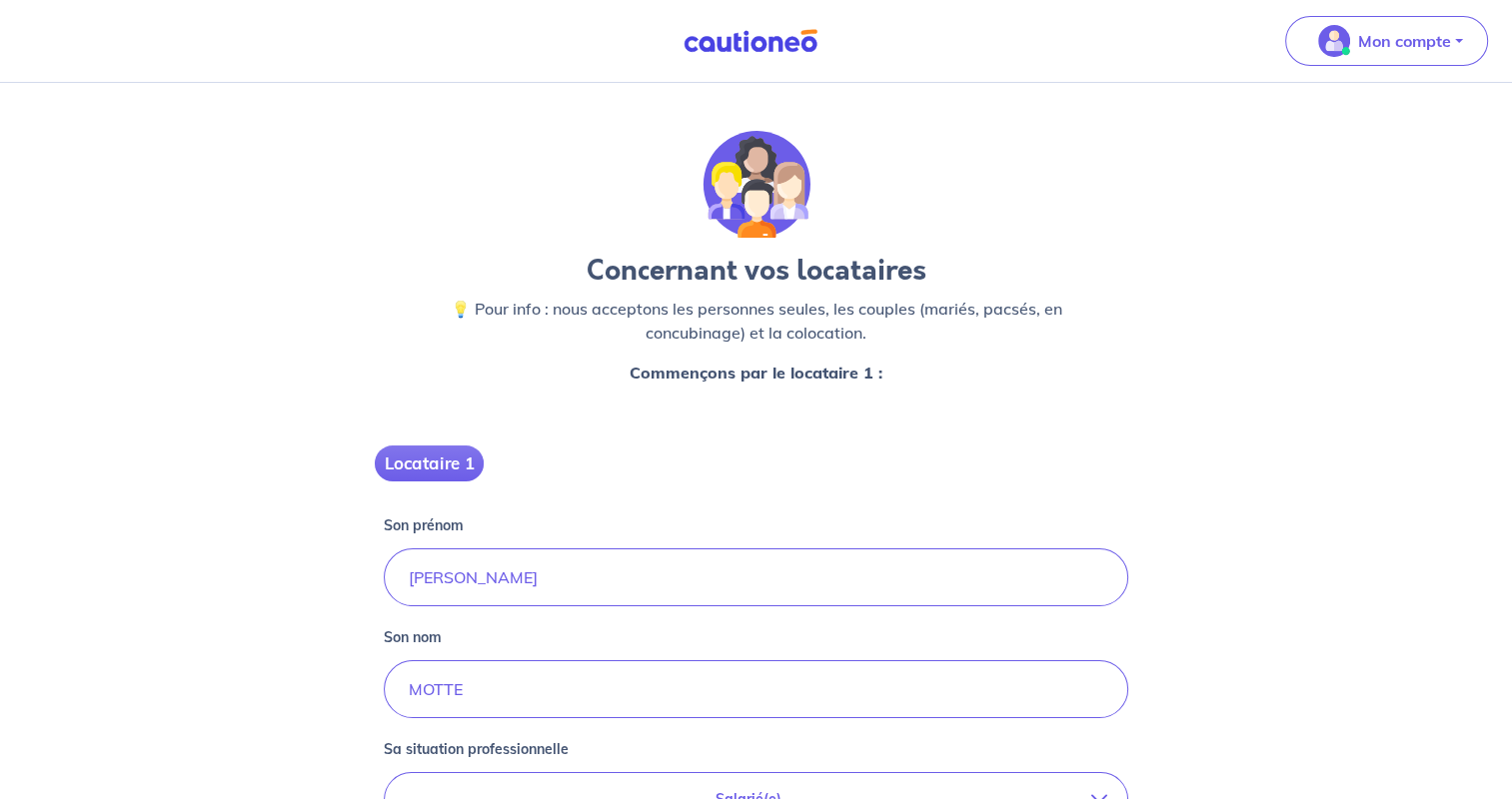 drag, startPoint x: 1511, startPoint y: 508, endPoint x: 1520, endPoint y: 548, distance: 41 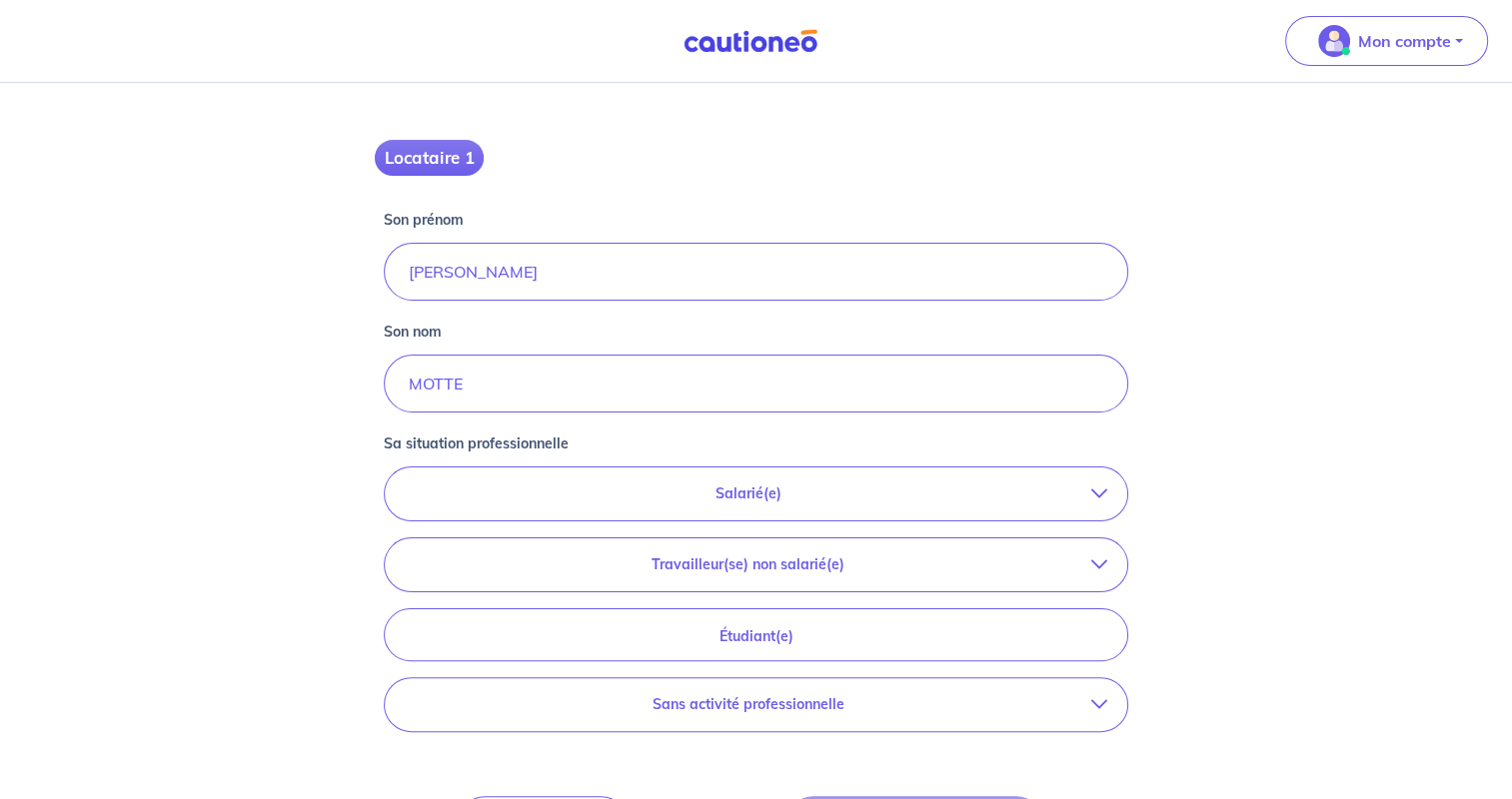 scroll, scrollTop: 380, scrollLeft: 0, axis: vertical 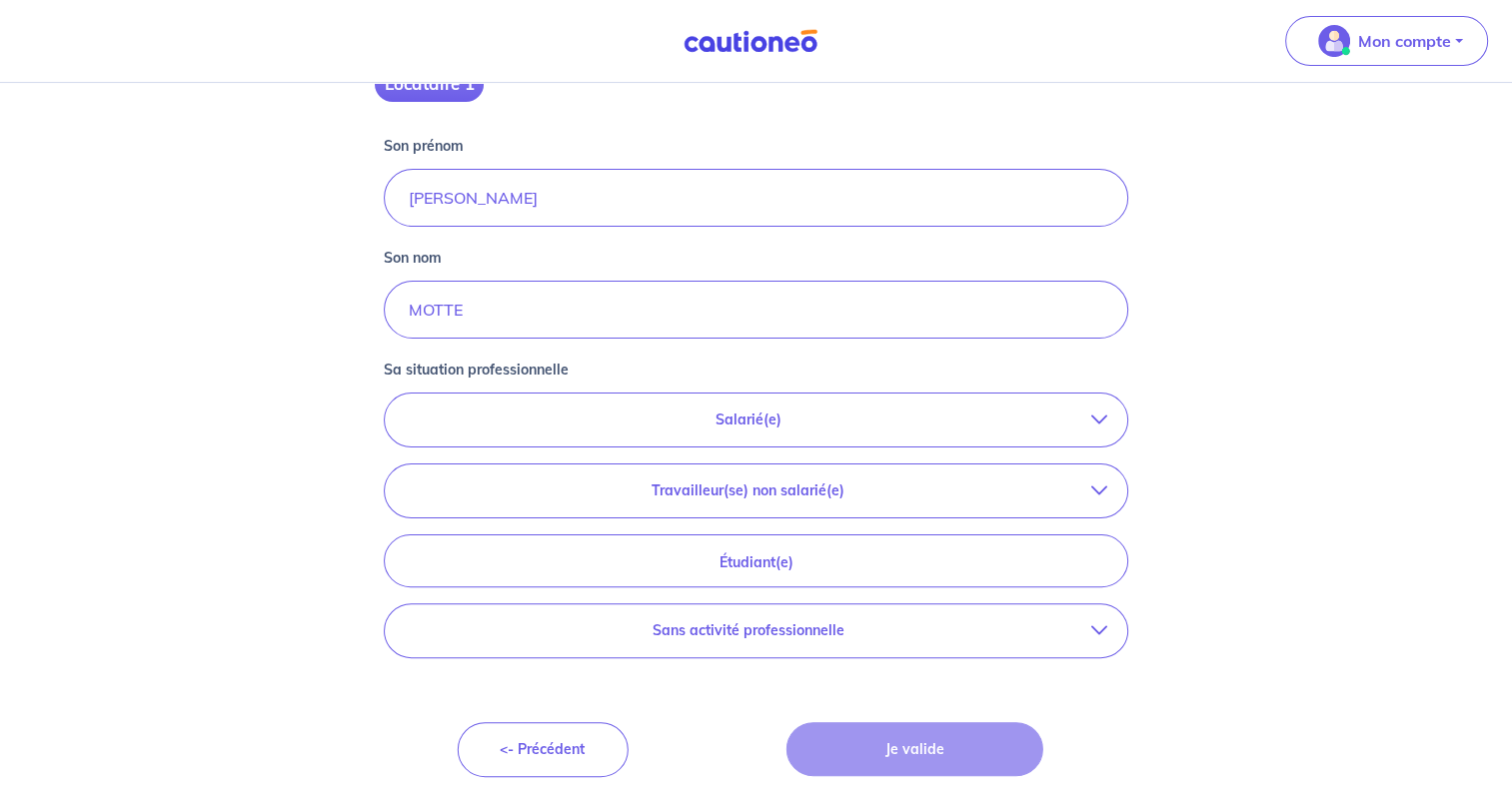click on "Salarié(e) CDI  hors période d'essai CDI  en période d'essai  (min. 3 bulletins de salaire) Fonctionnaire CDD : Privé ou contractuel / En alternance Intérimaire Intermittent·e du spectacle Militaire Travailleur(se) non salarié(e) Freelance / auto-entrepreneur [PERSON_NAME] / commerçant(e) Chef d'entreprise Profession libérale Étudiant(e) Sans activité professionnelle Retraité(e) Sans activité professionnelle" at bounding box center (756, 525) 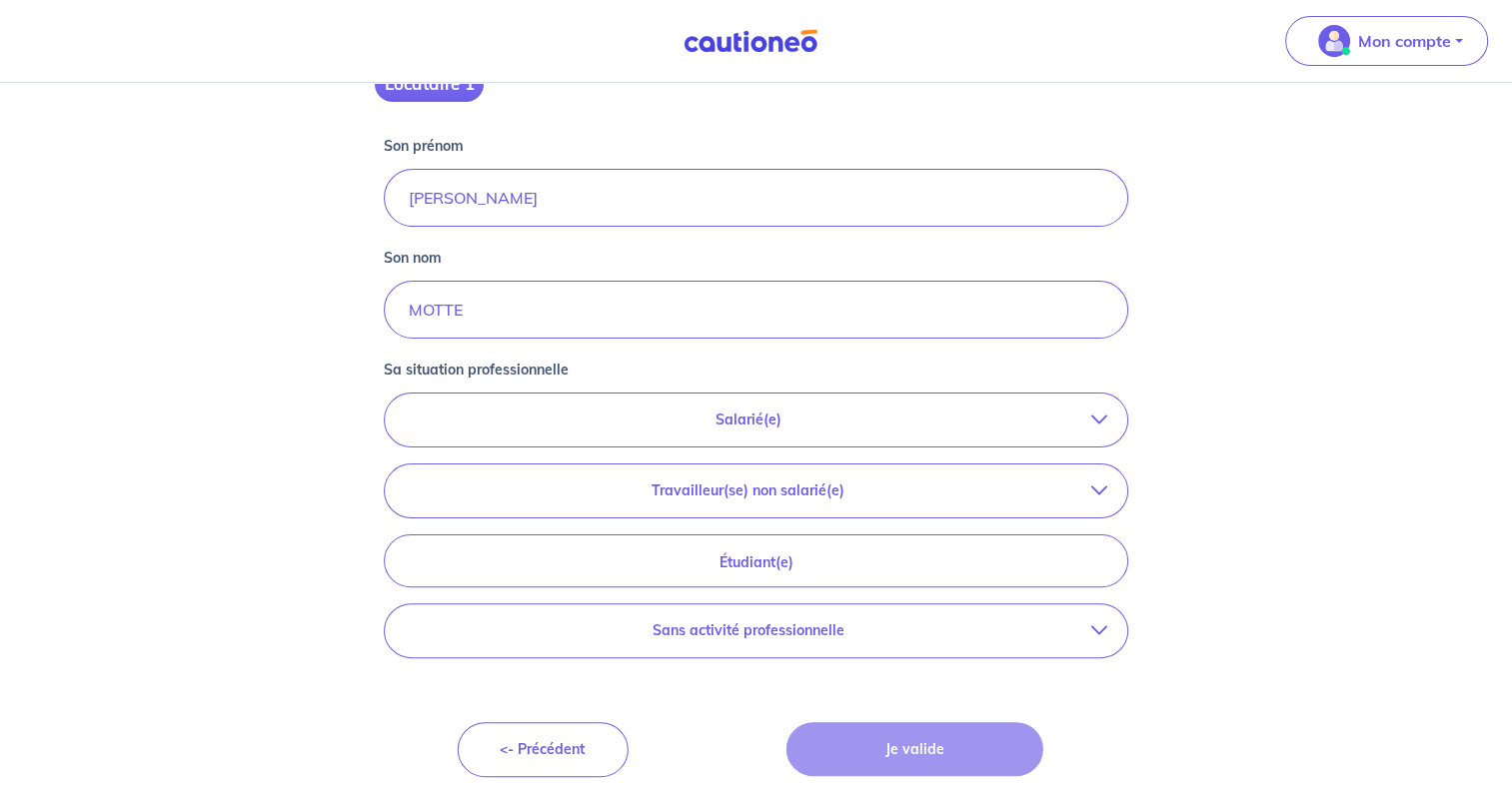 click on "Salarié(e)" at bounding box center [748, 419] 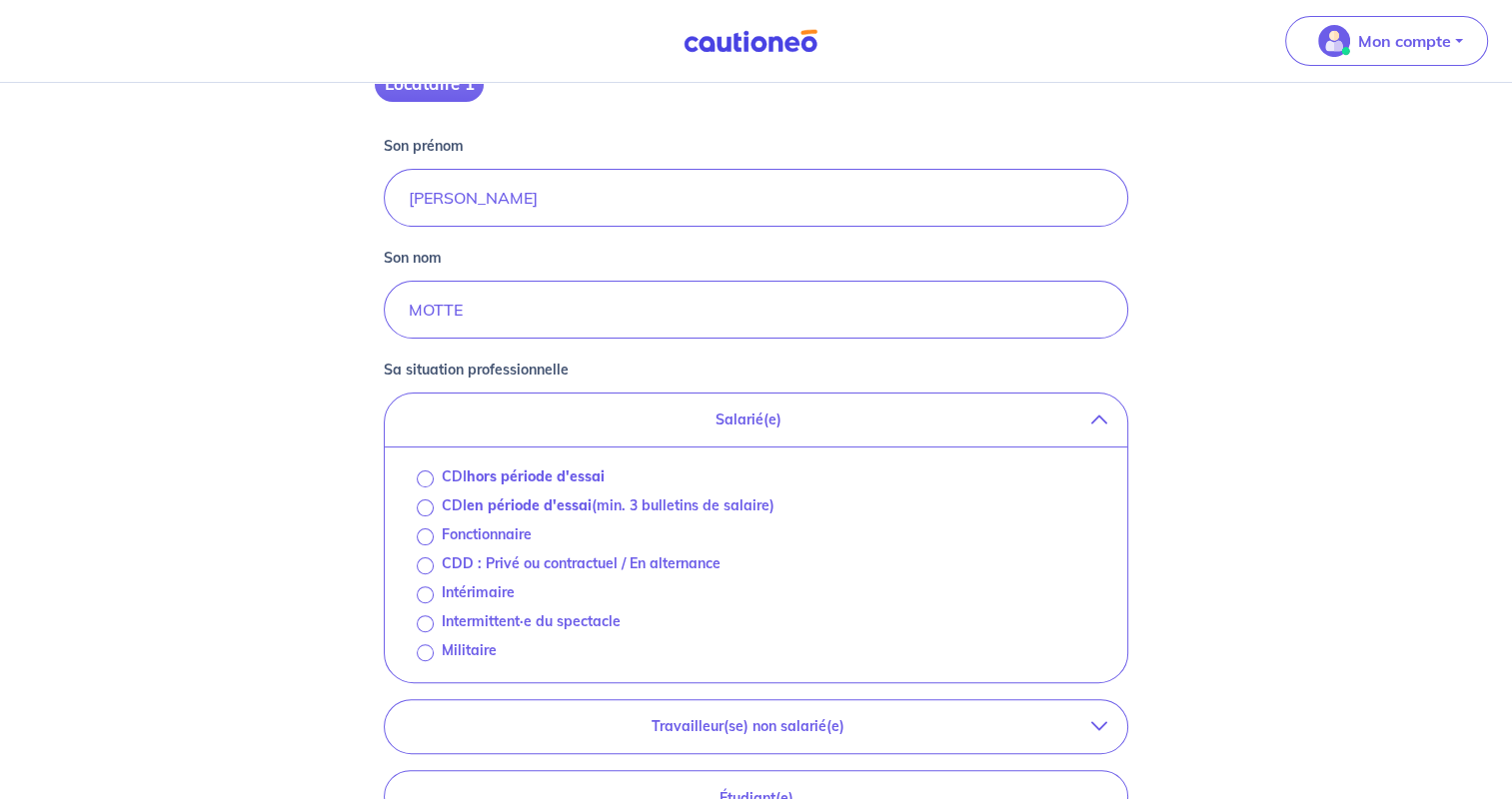 click on "hors période d'essai" at bounding box center (536, 476) 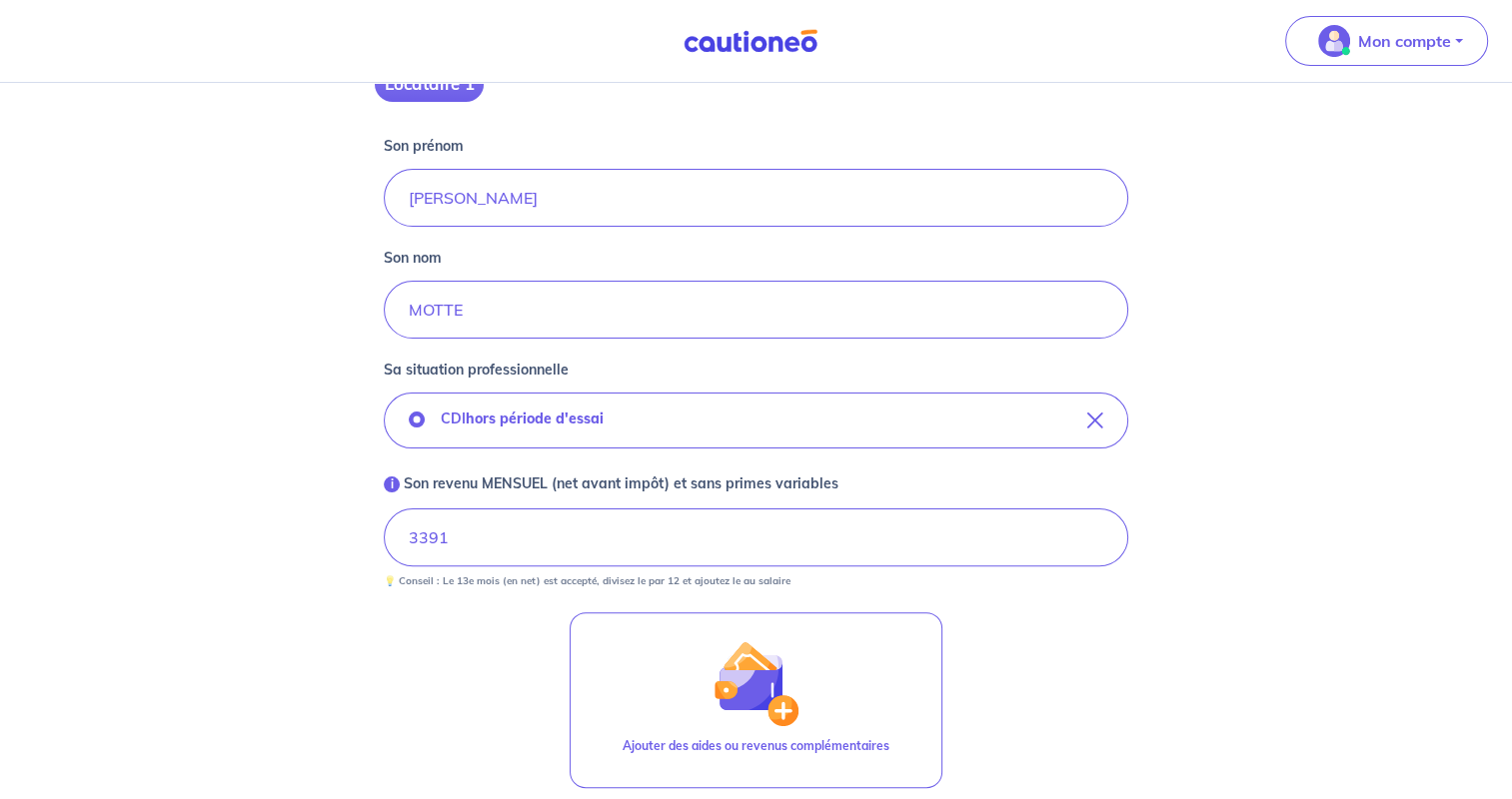 type 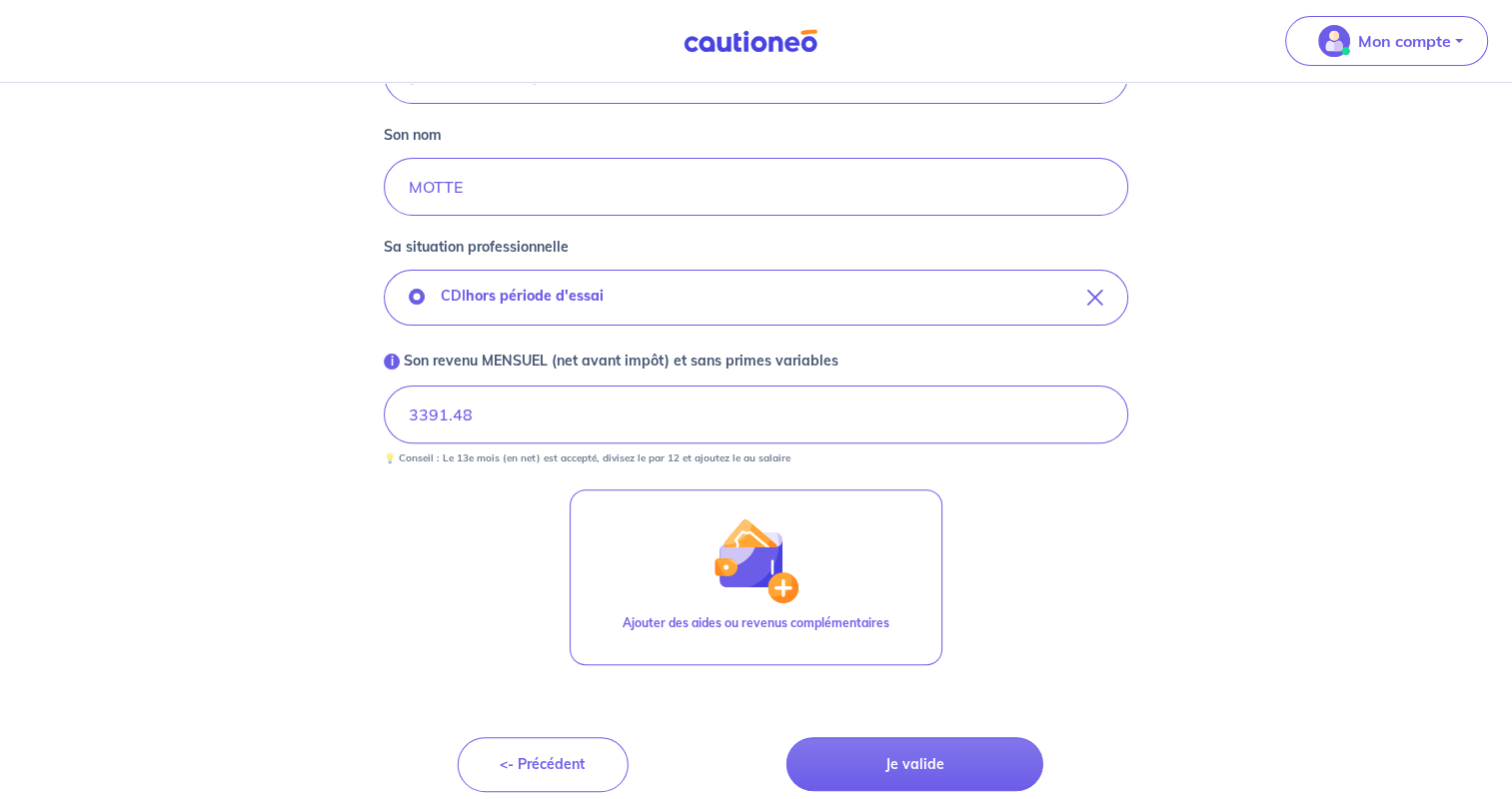 scroll, scrollTop: 503, scrollLeft: 0, axis: vertical 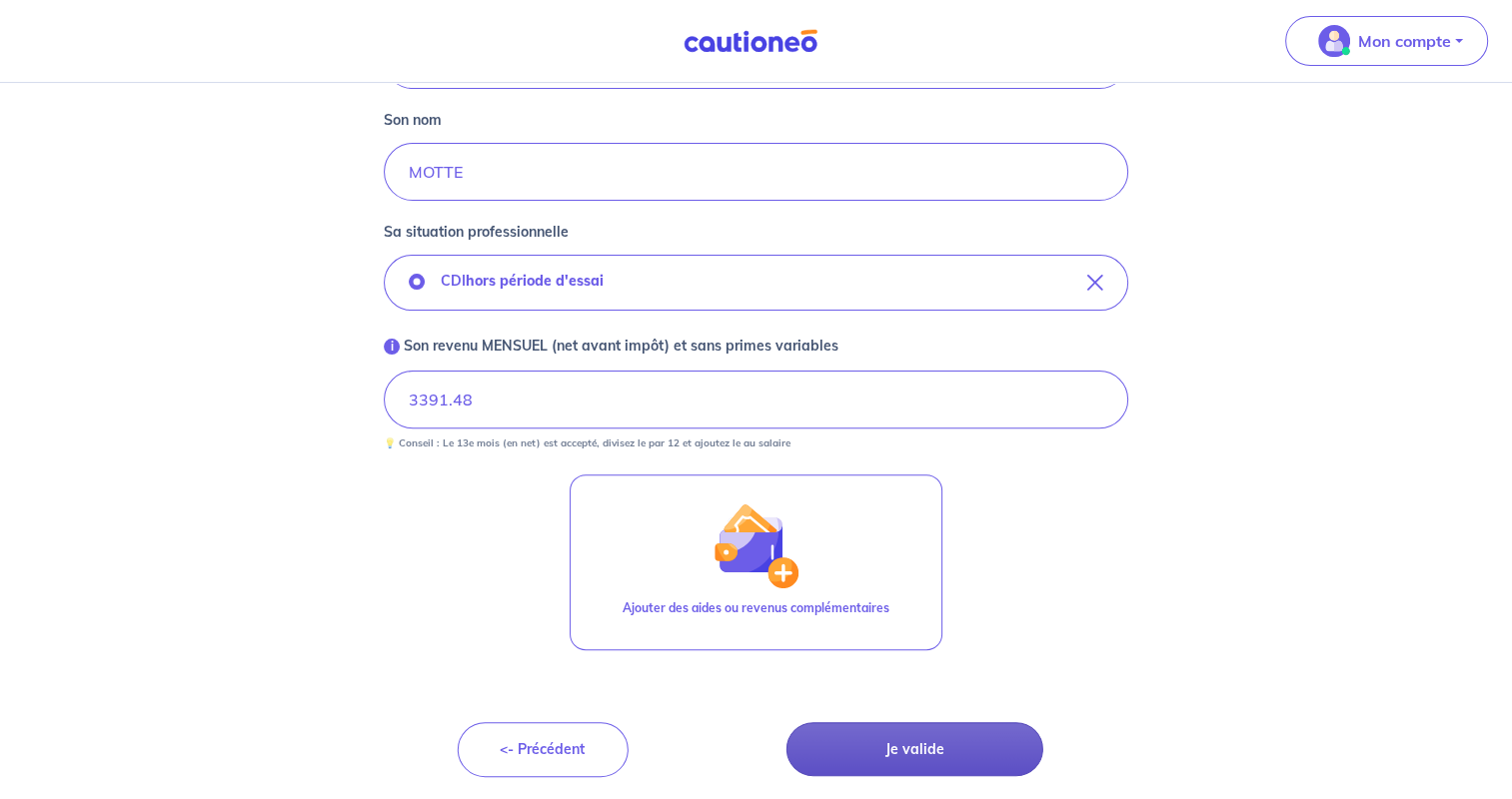 click on "Je valide" at bounding box center [914, 749] 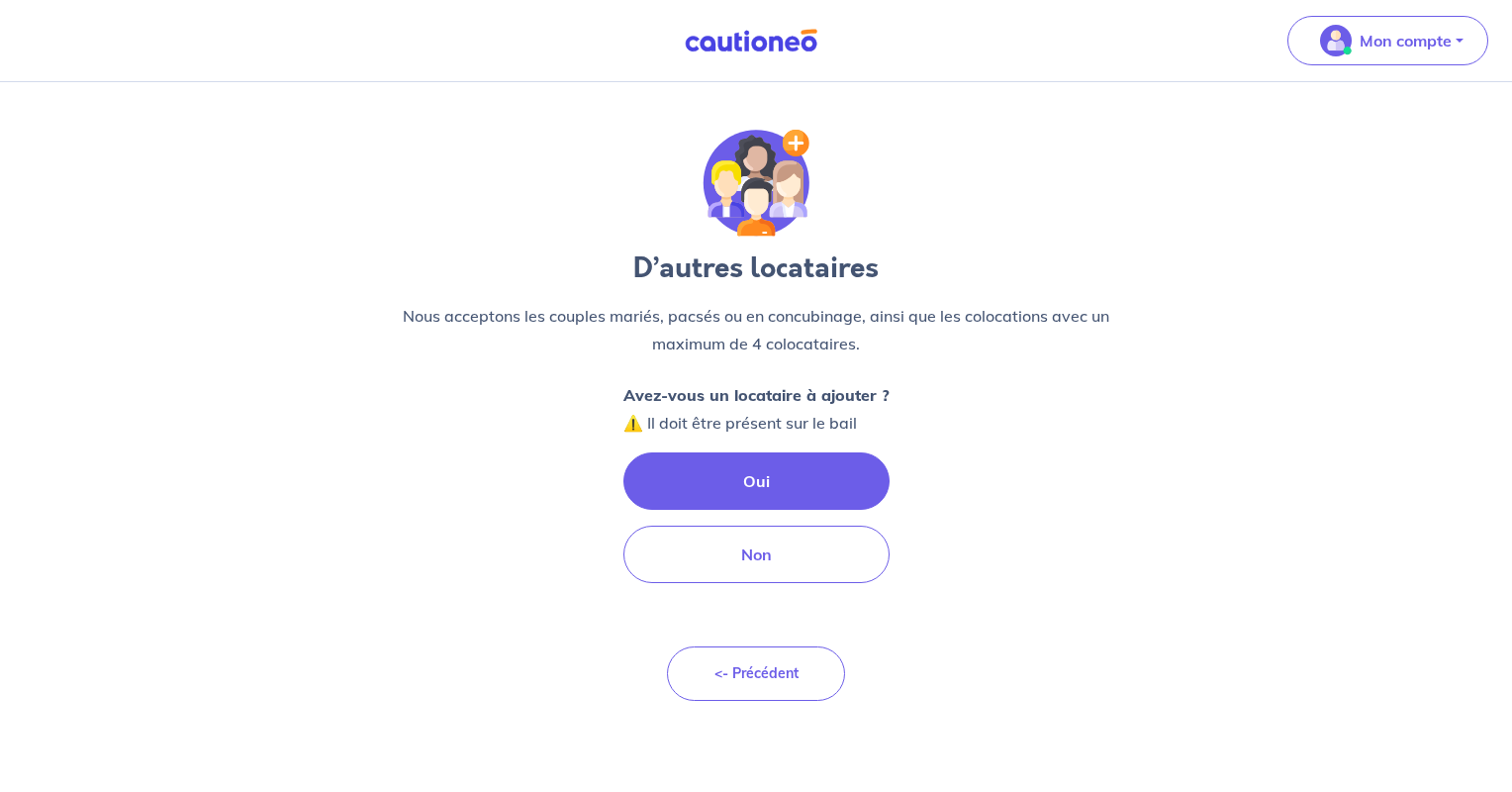 click on "Oui" at bounding box center (756, 481) 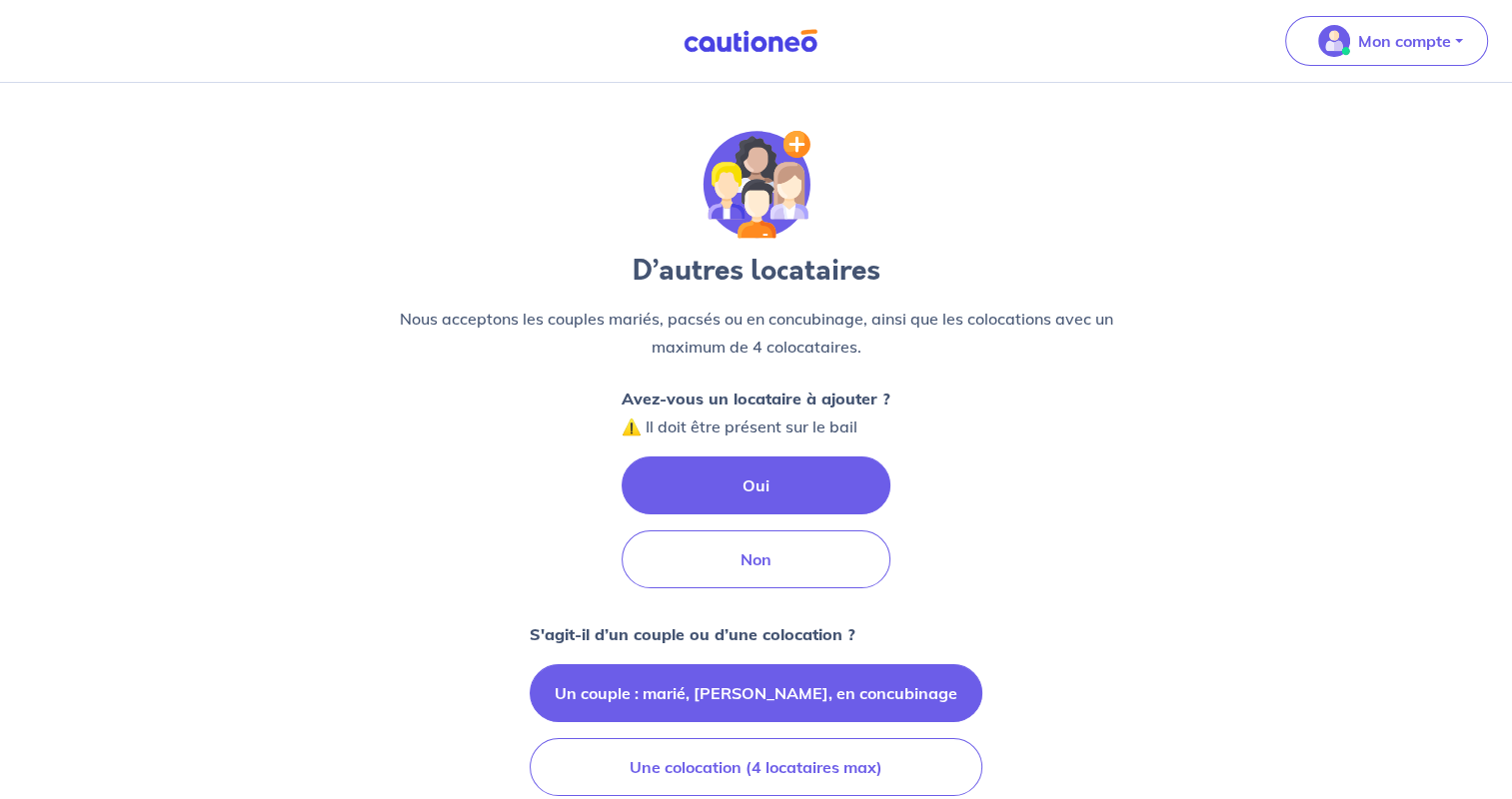 click on "Un couple : marié, [PERSON_NAME], en concubinage" at bounding box center [756, 693] 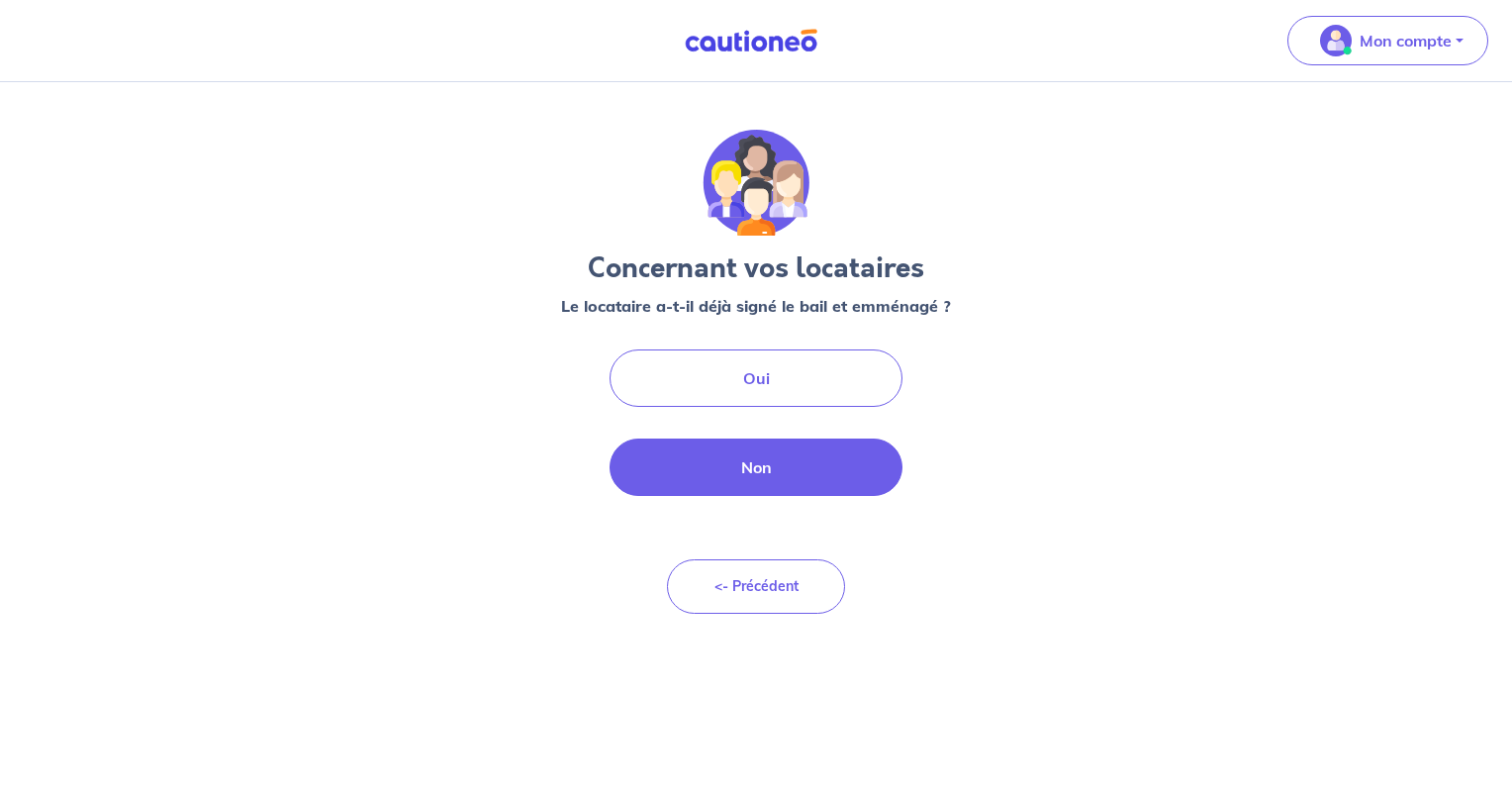 click on "Non" at bounding box center [756, 467] 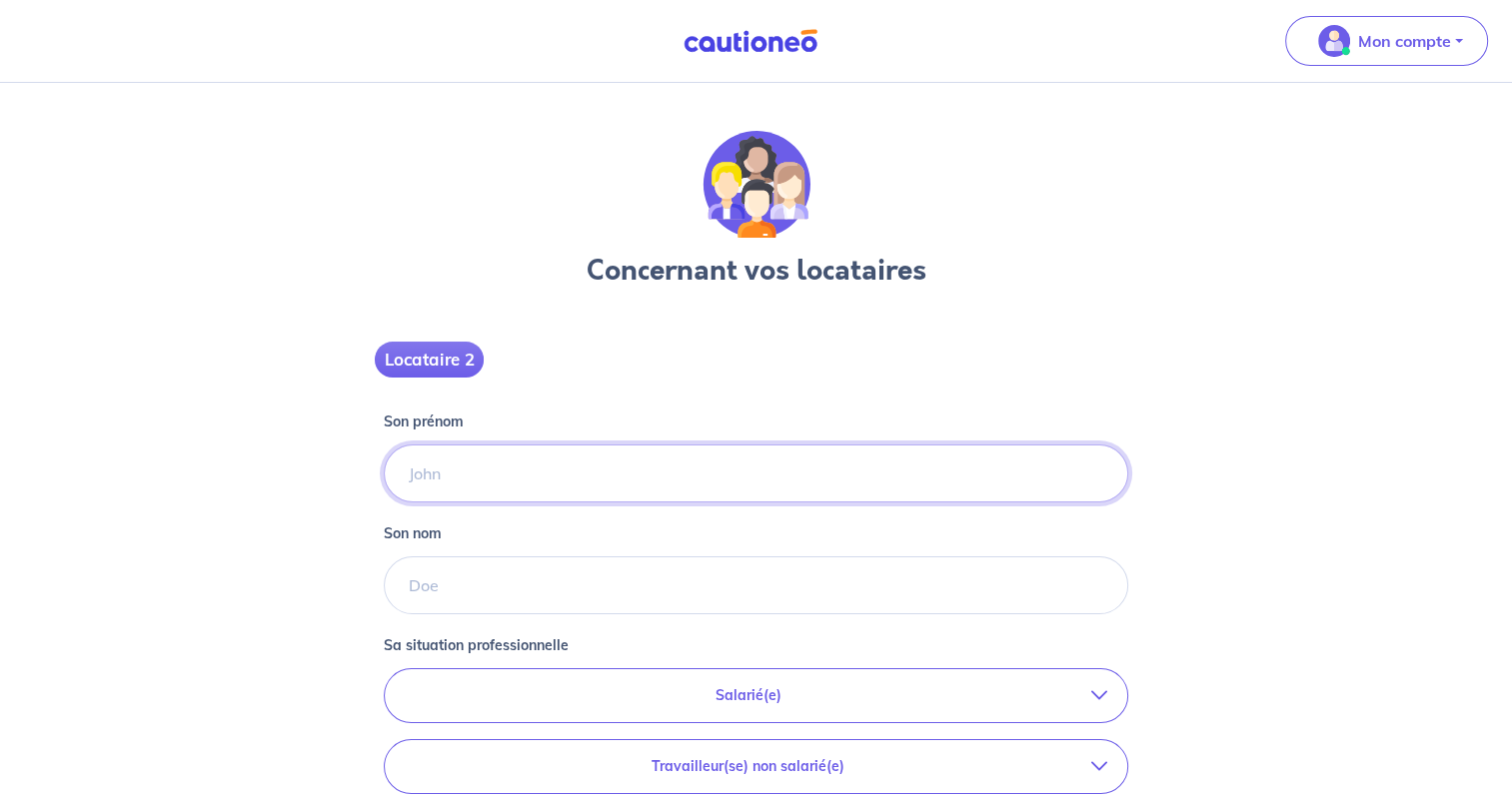 click on "Son prénom" at bounding box center (756, 473) 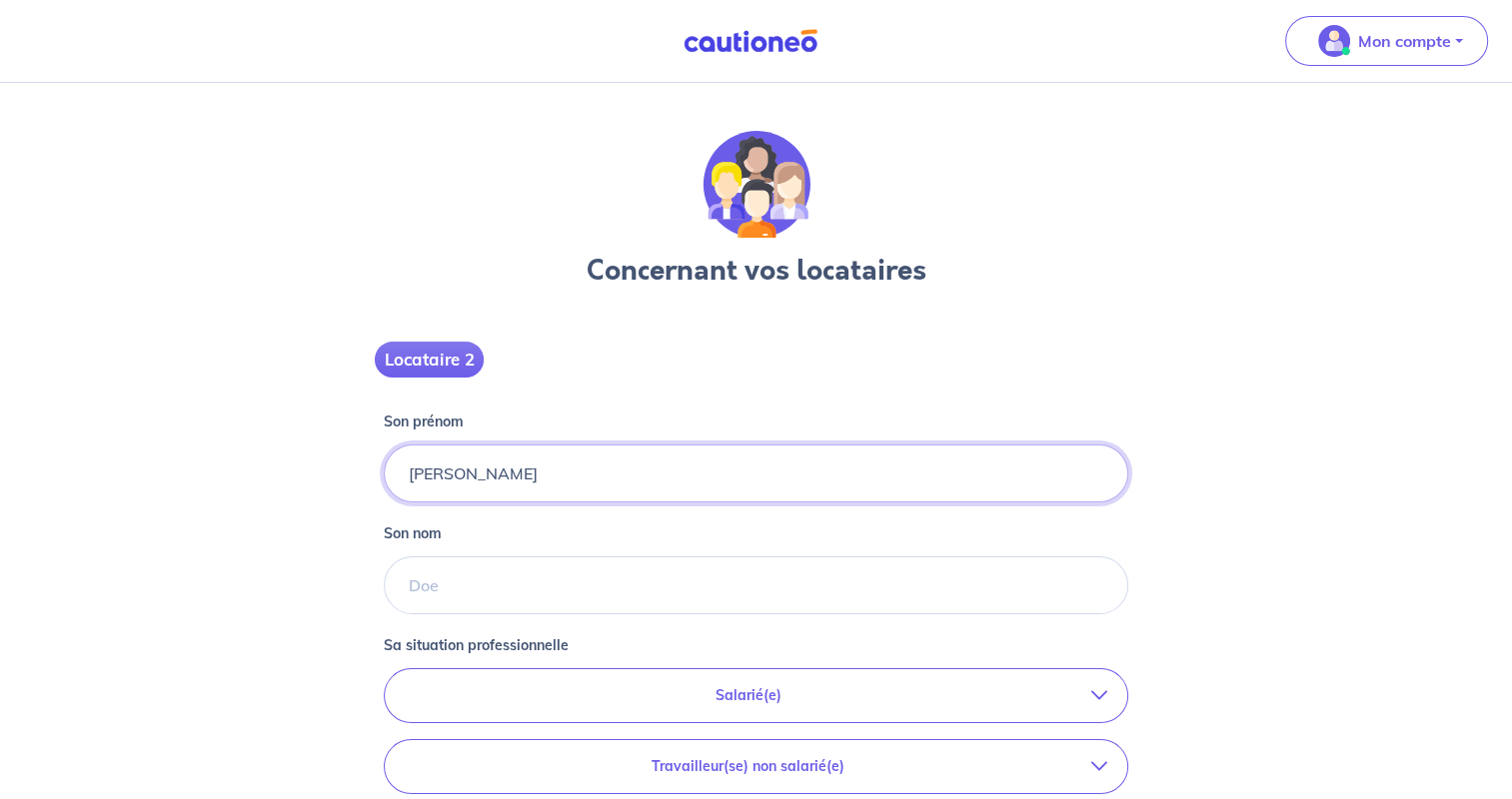 type on "[PERSON_NAME]" 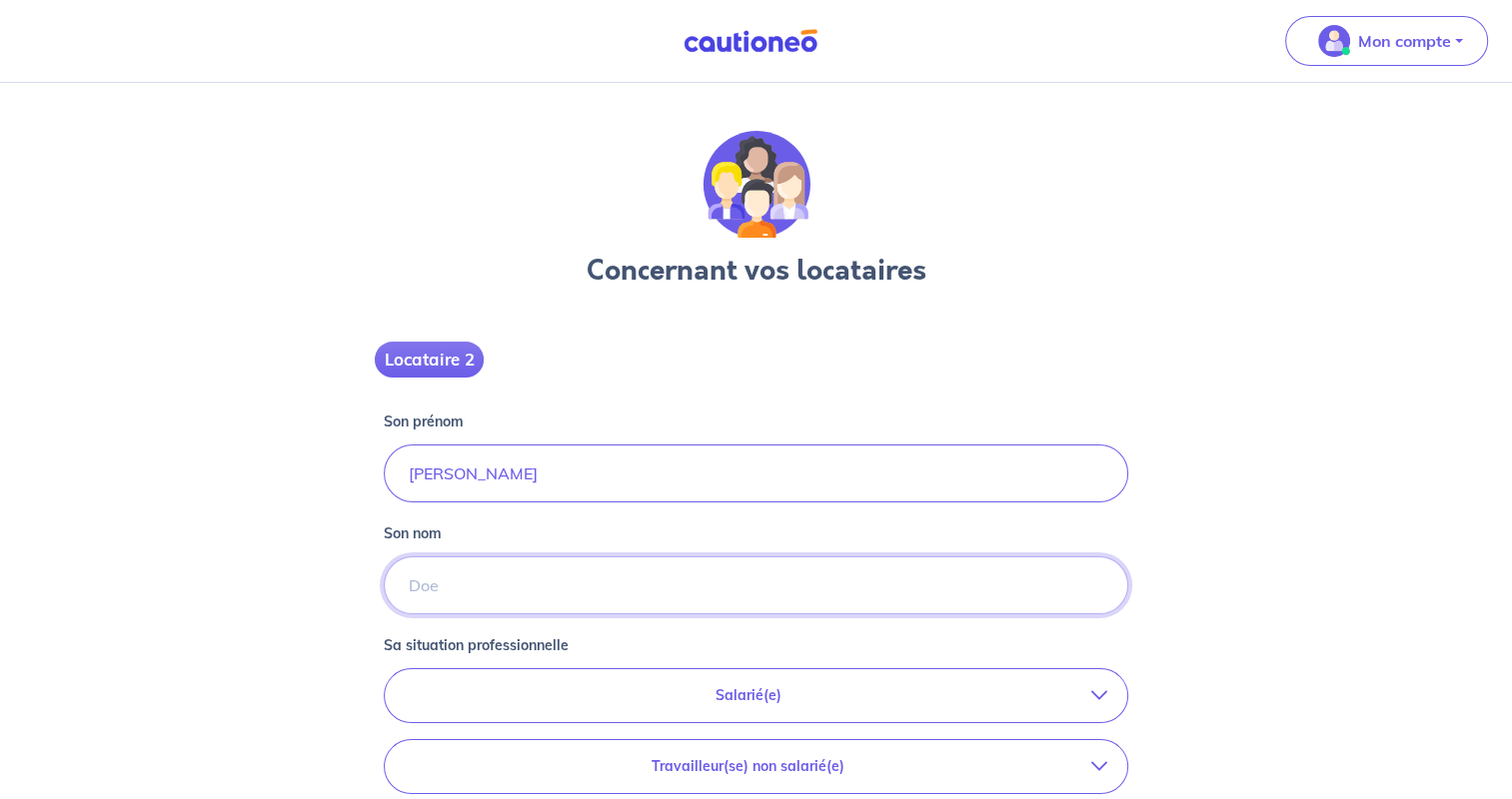 click on "Son nom" at bounding box center [756, 585] 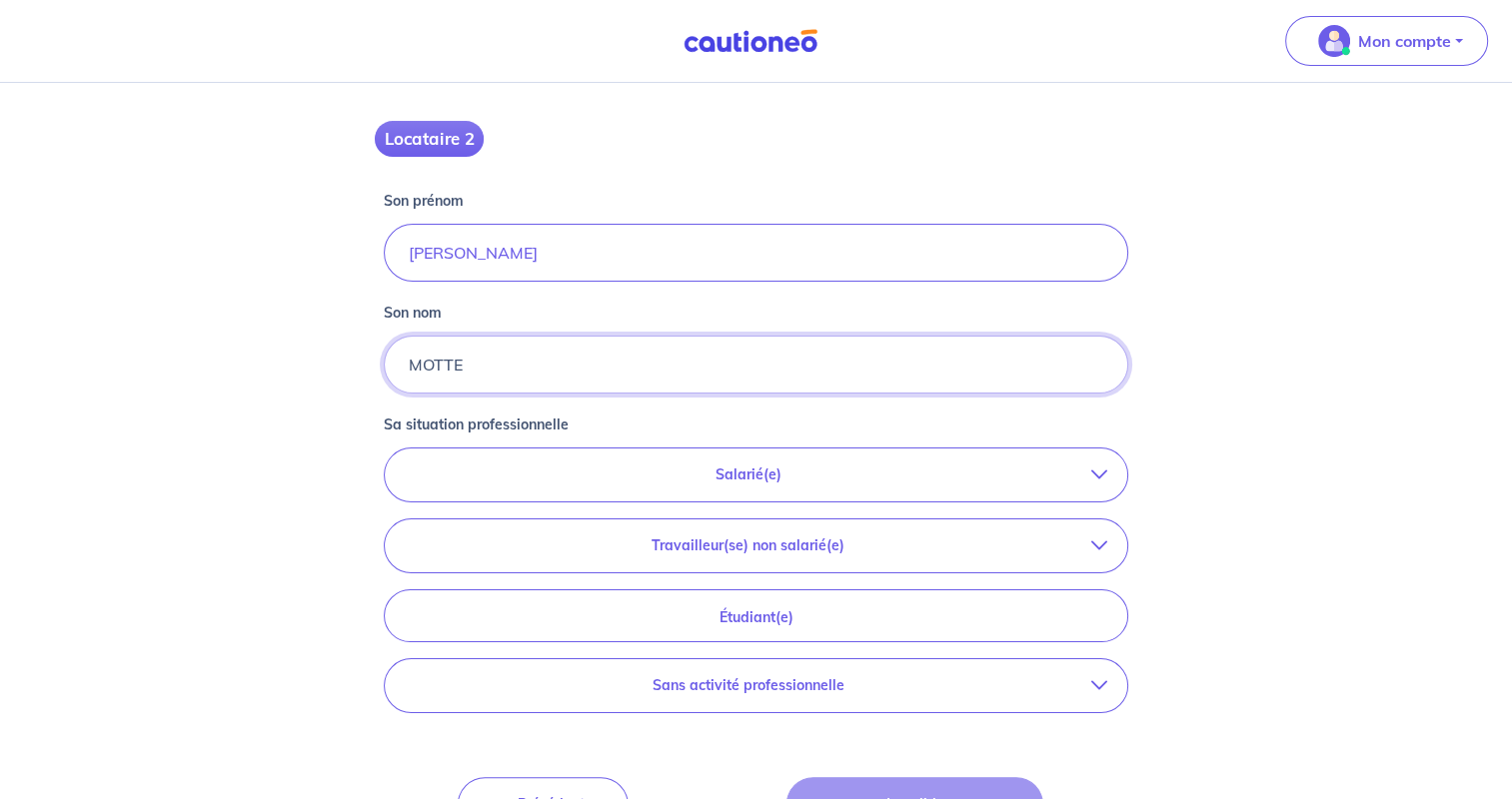 scroll, scrollTop: 263, scrollLeft: 0, axis: vertical 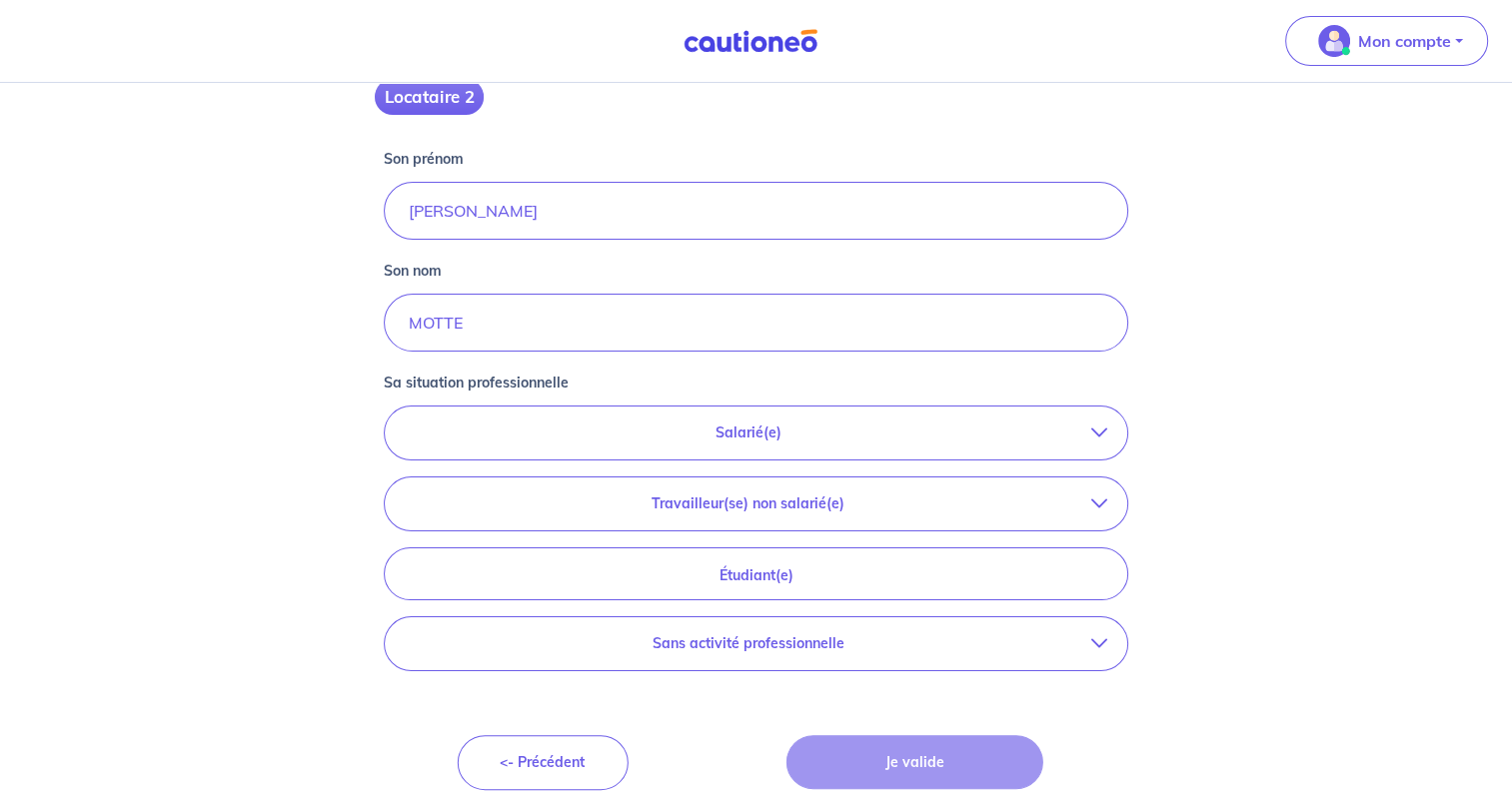 click at bounding box center (1099, 432) 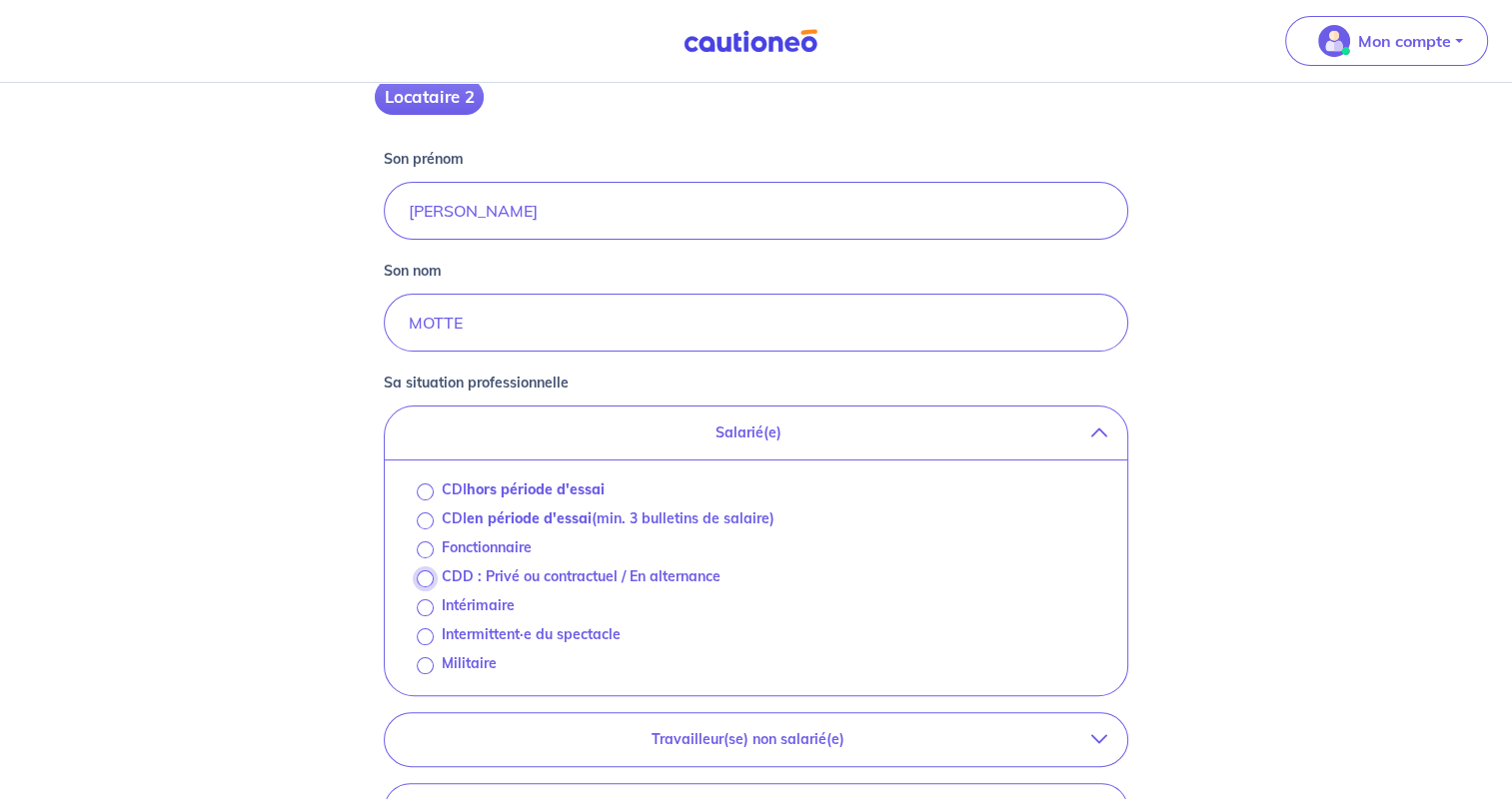 click on "CDD : Privé ou contractuel / En alternance" at bounding box center [425, 578] 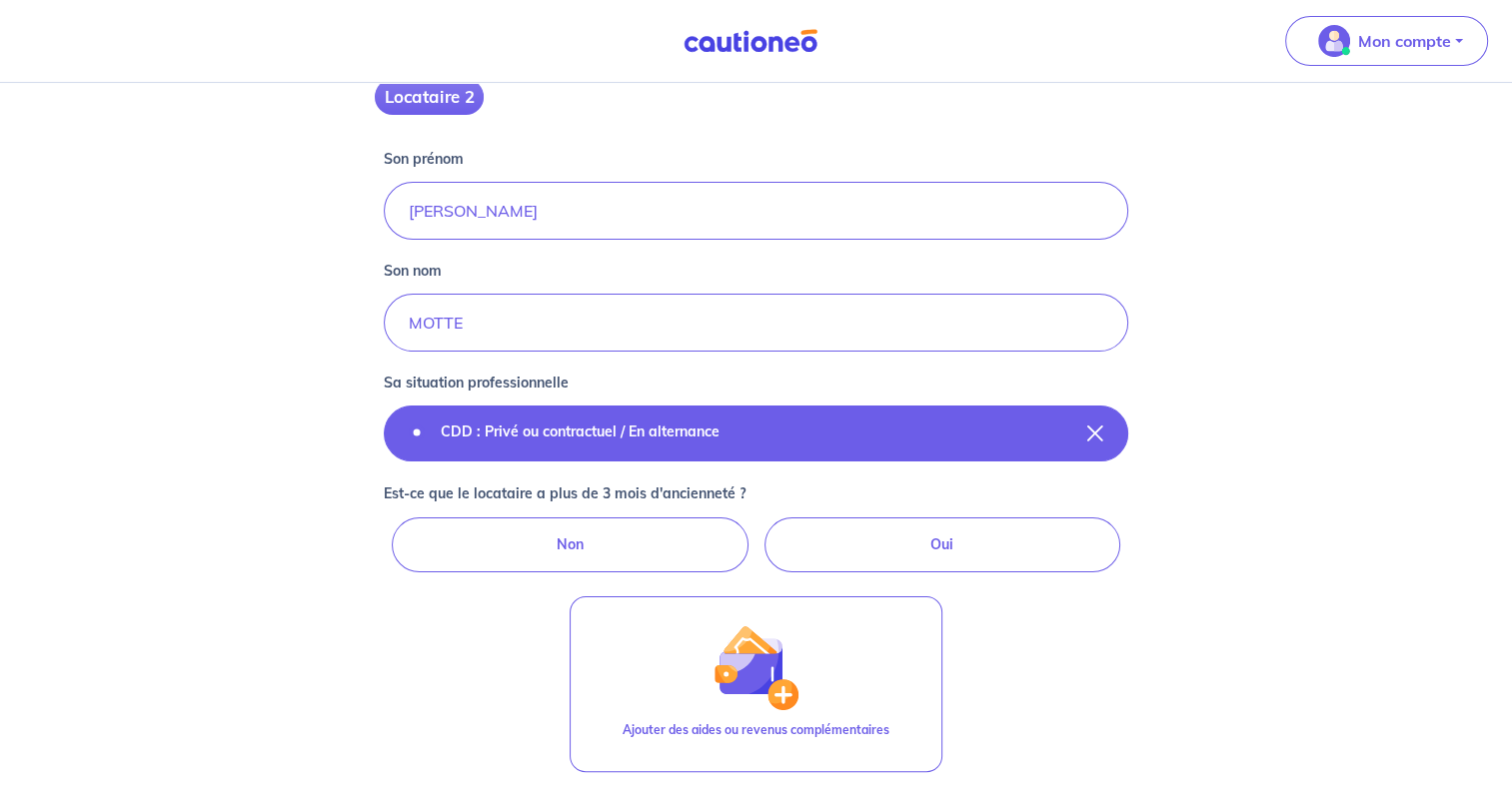 click on "CDD : Privé ou contractuel / En alternance" at bounding box center [580, 431] 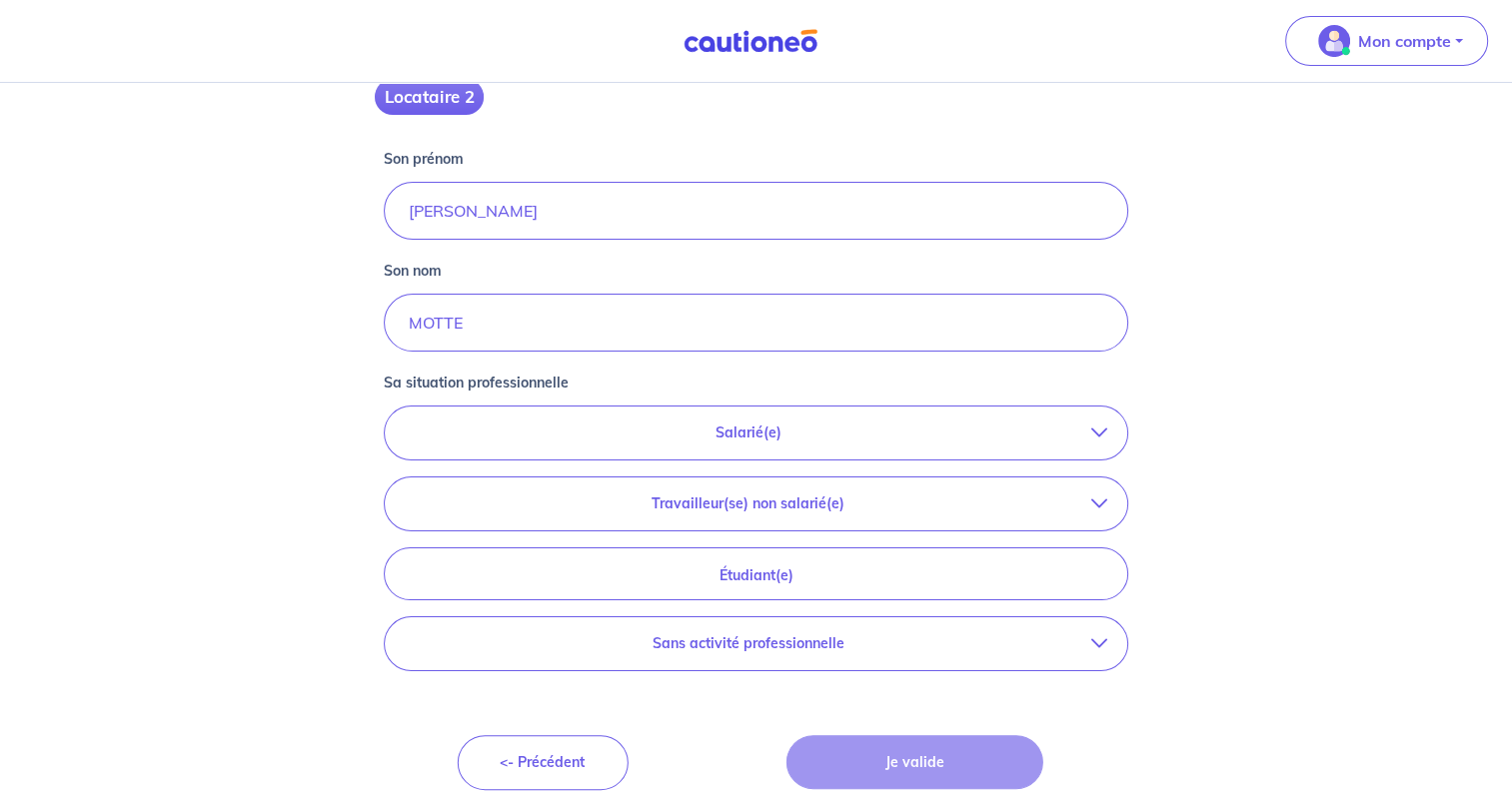 click on "Salarié(e)" at bounding box center (756, 432) 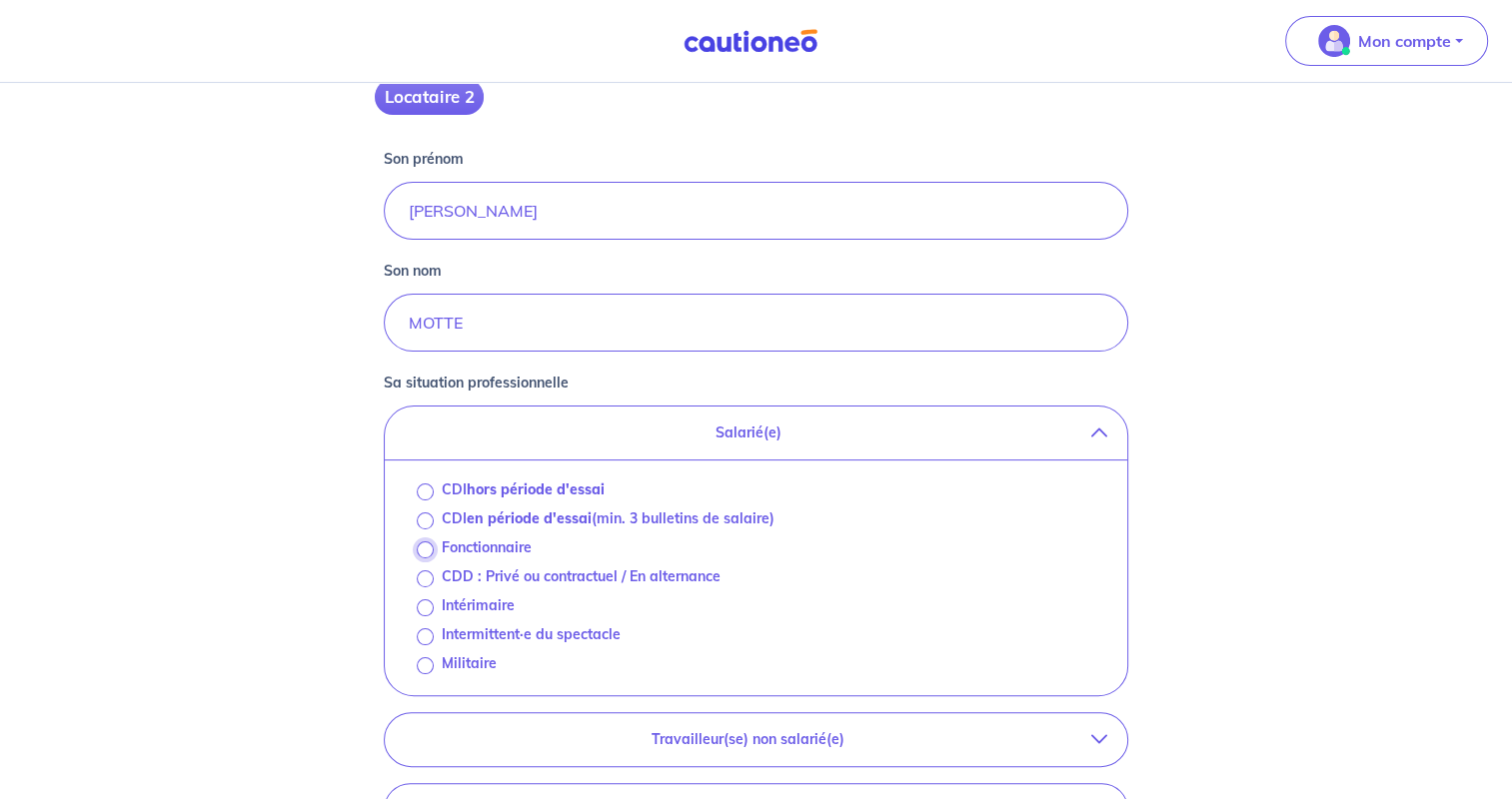 click on "Fonctionnaire" at bounding box center [425, 549] 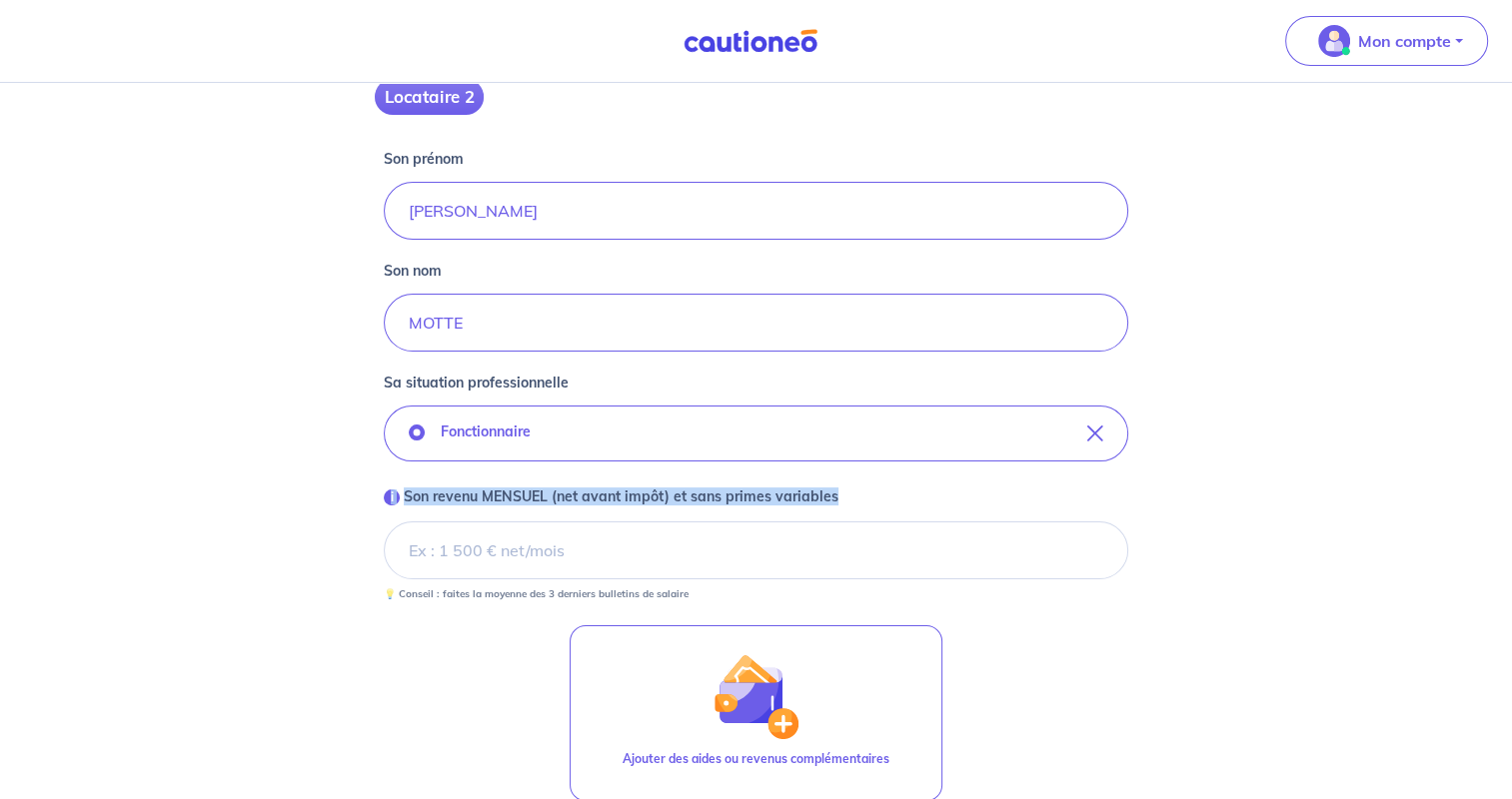 drag, startPoint x: 1511, startPoint y: 437, endPoint x: 1530, endPoint y: 532, distance: 96.88137 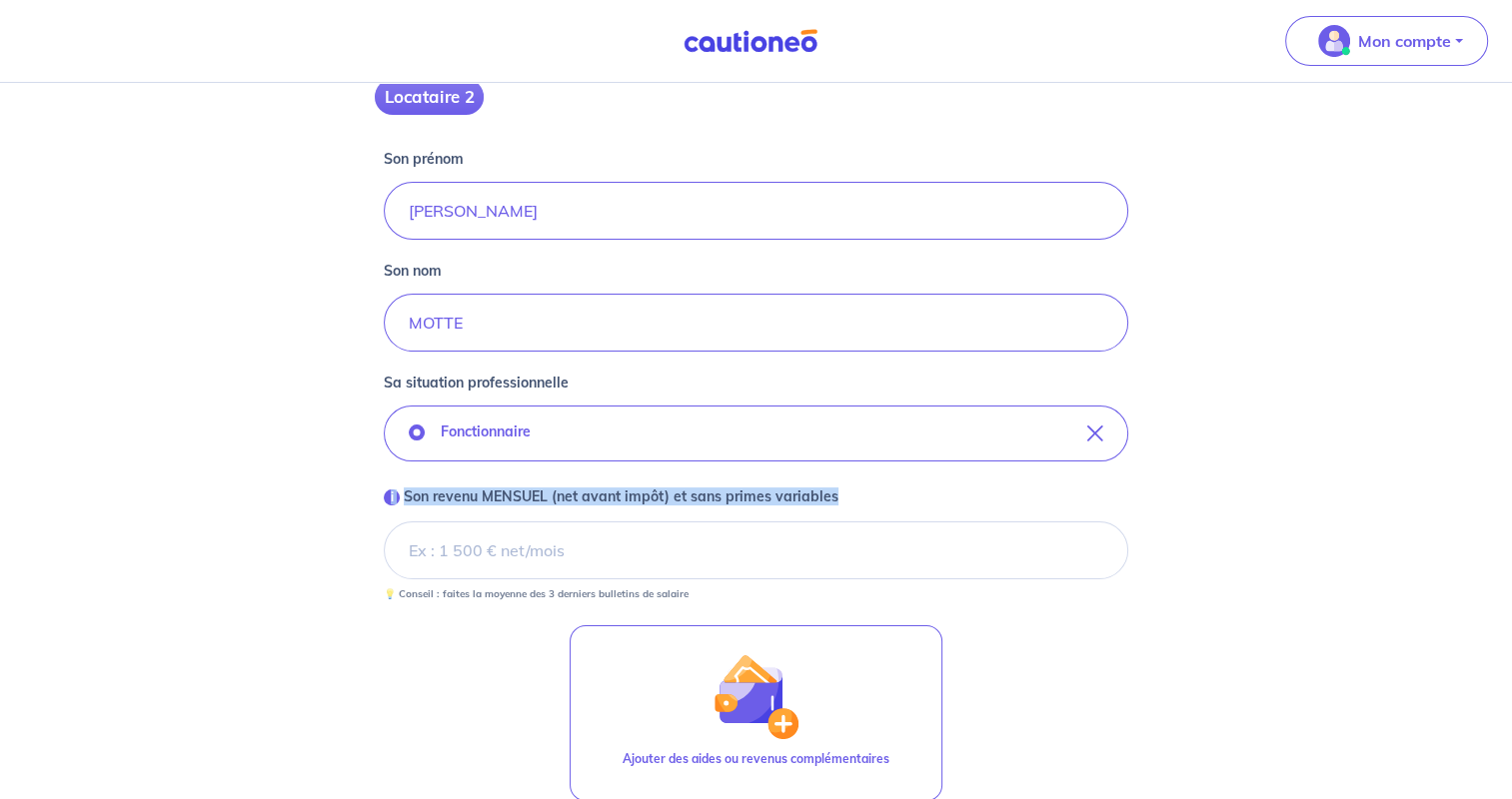click on "Mon compte Me déconnecter Concernant vos locataires Locataire 2 Son prénom [PERSON_NAME] nom MOTTE Sa situation professionnelle Fonctionnaire i Son revenu MENSUEL (net avant impôt) et sans primes variables 💡 Conseil : faites la moyenne des 3 derniers bulletins de salaire Ajouter des aides ou revenus complémentaires <- Précédent Je valide Navigated to new page at /pbi/stakeholders/renter1/" at bounding box center [756, 345] 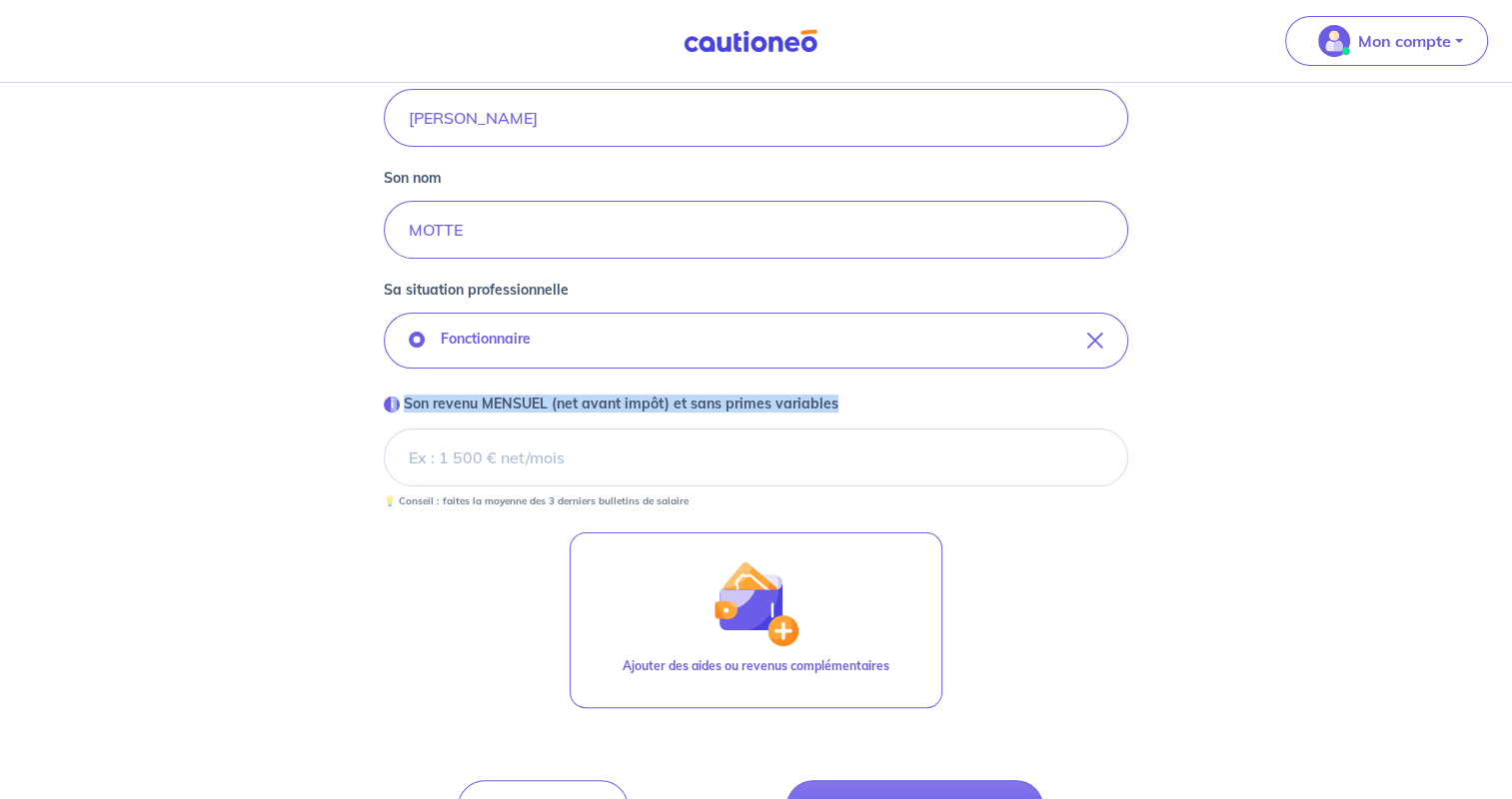 scroll, scrollTop: 413, scrollLeft: 0, axis: vertical 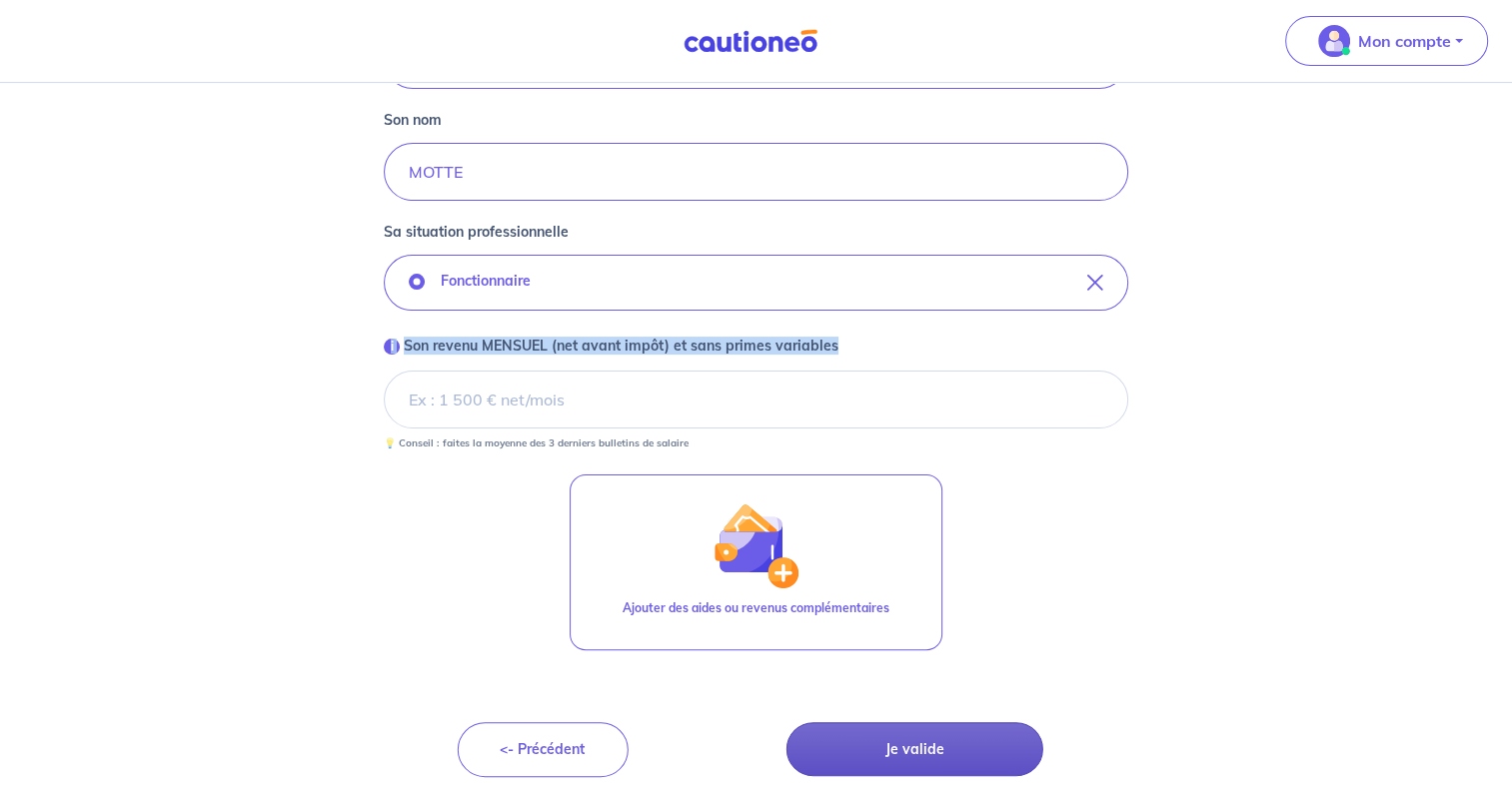 click on "Je valide" at bounding box center [914, 749] 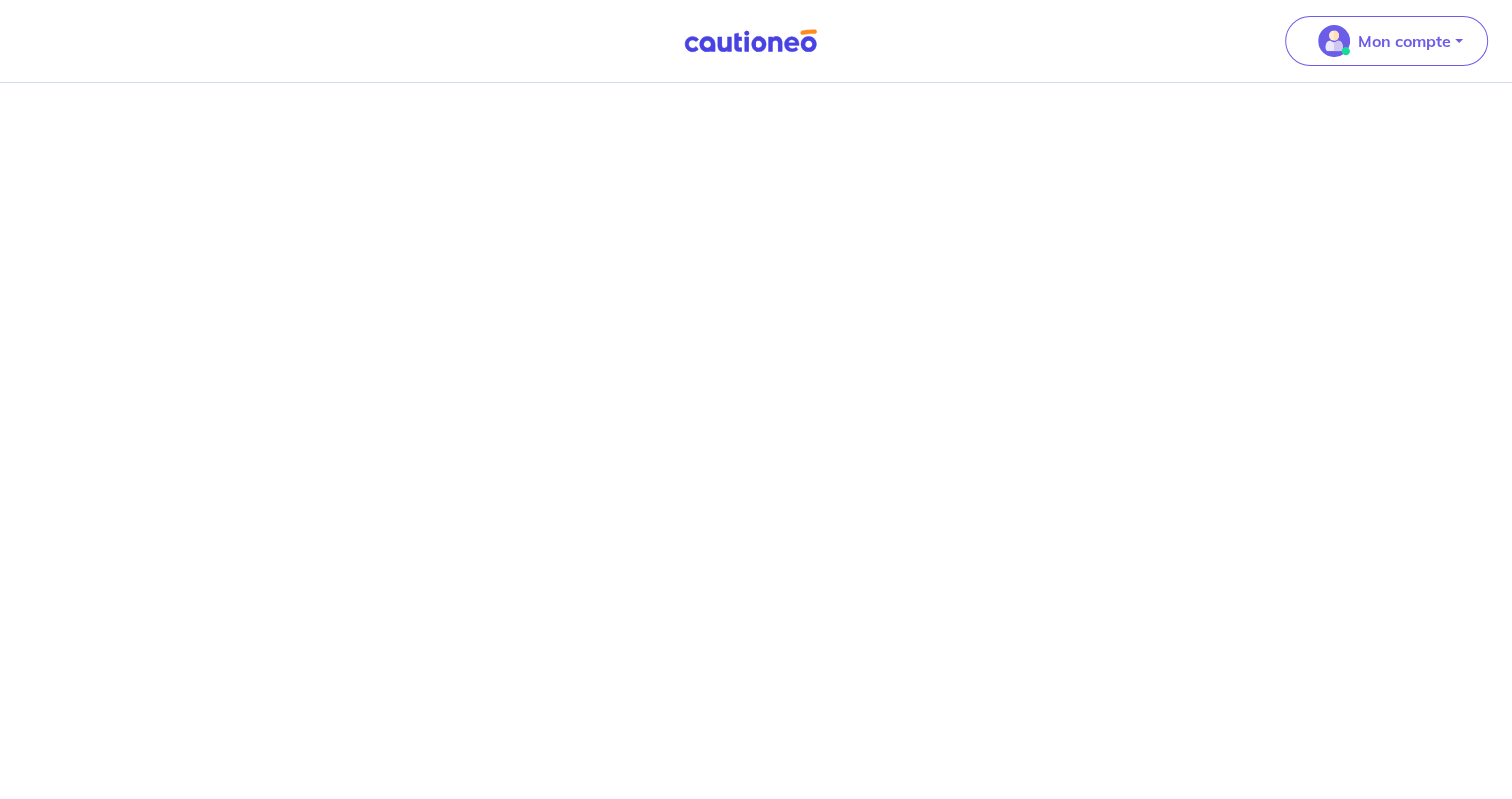 scroll, scrollTop: 0, scrollLeft: 0, axis: both 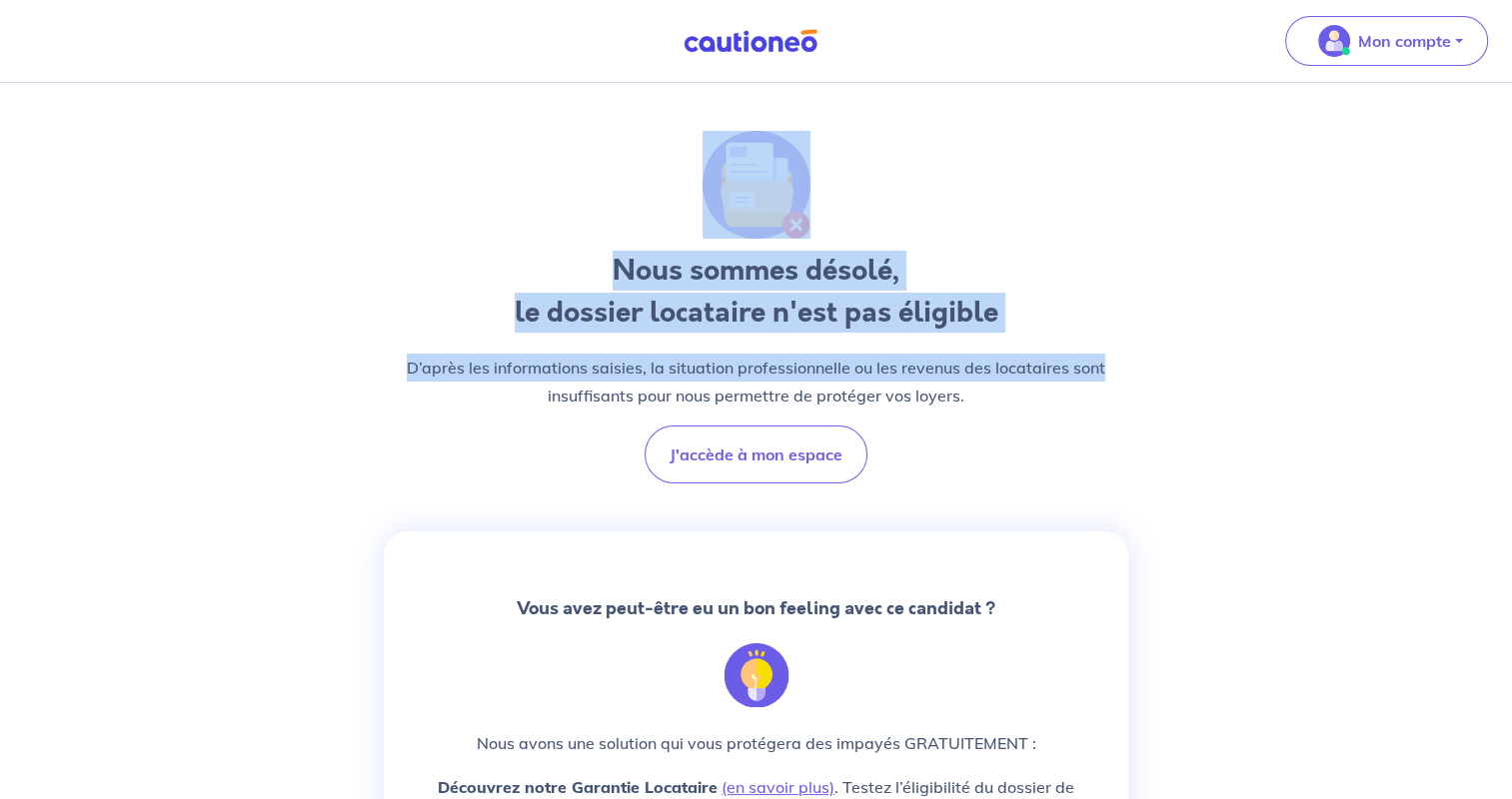 drag, startPoint x: 1503, startPoint y: 292, endPoint x: 1504, endPoint y: 323, distance: 31.016125 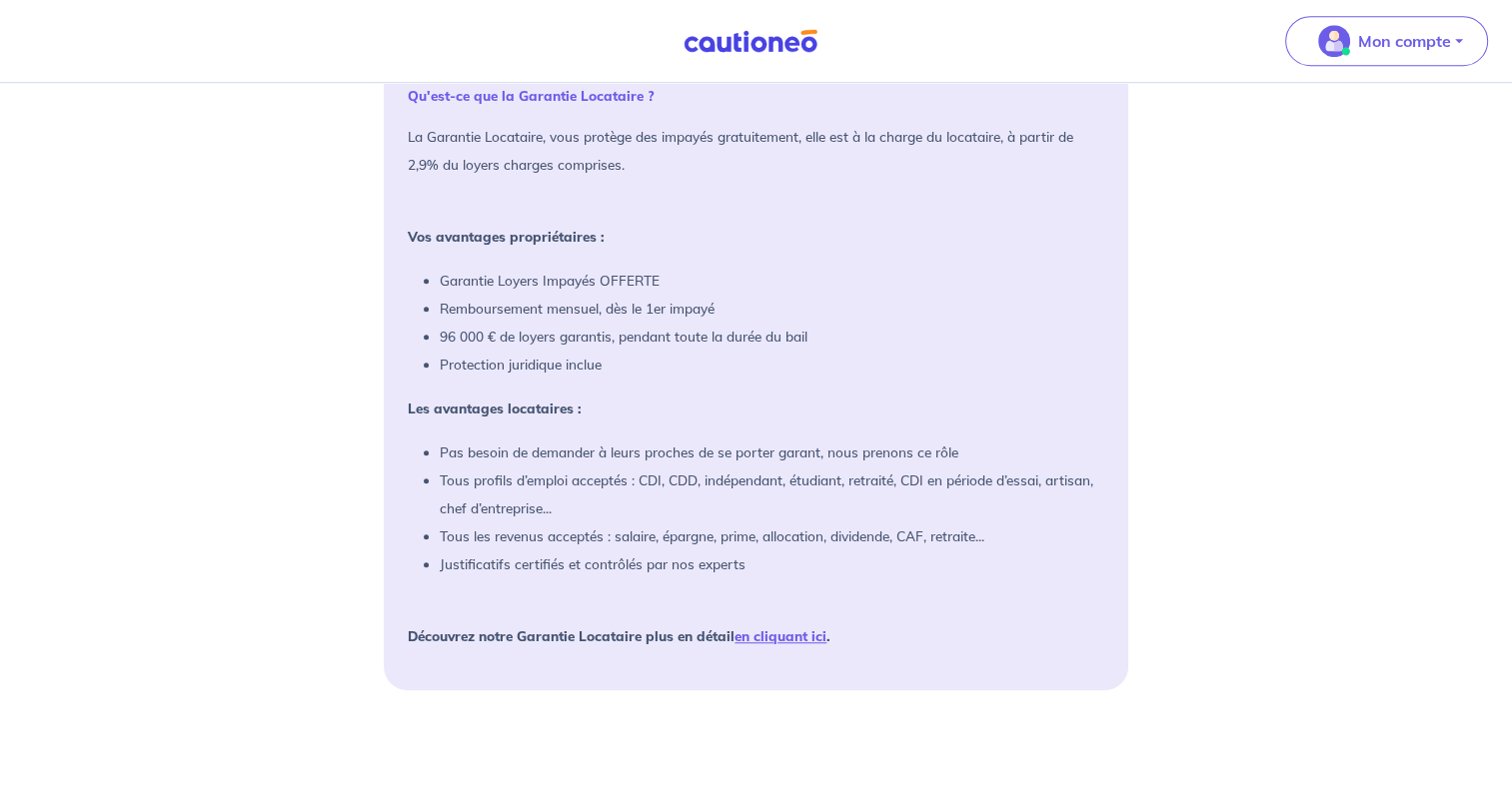 scroll, scrollTop: 62, scrollLeft: 0, axis: vertical 